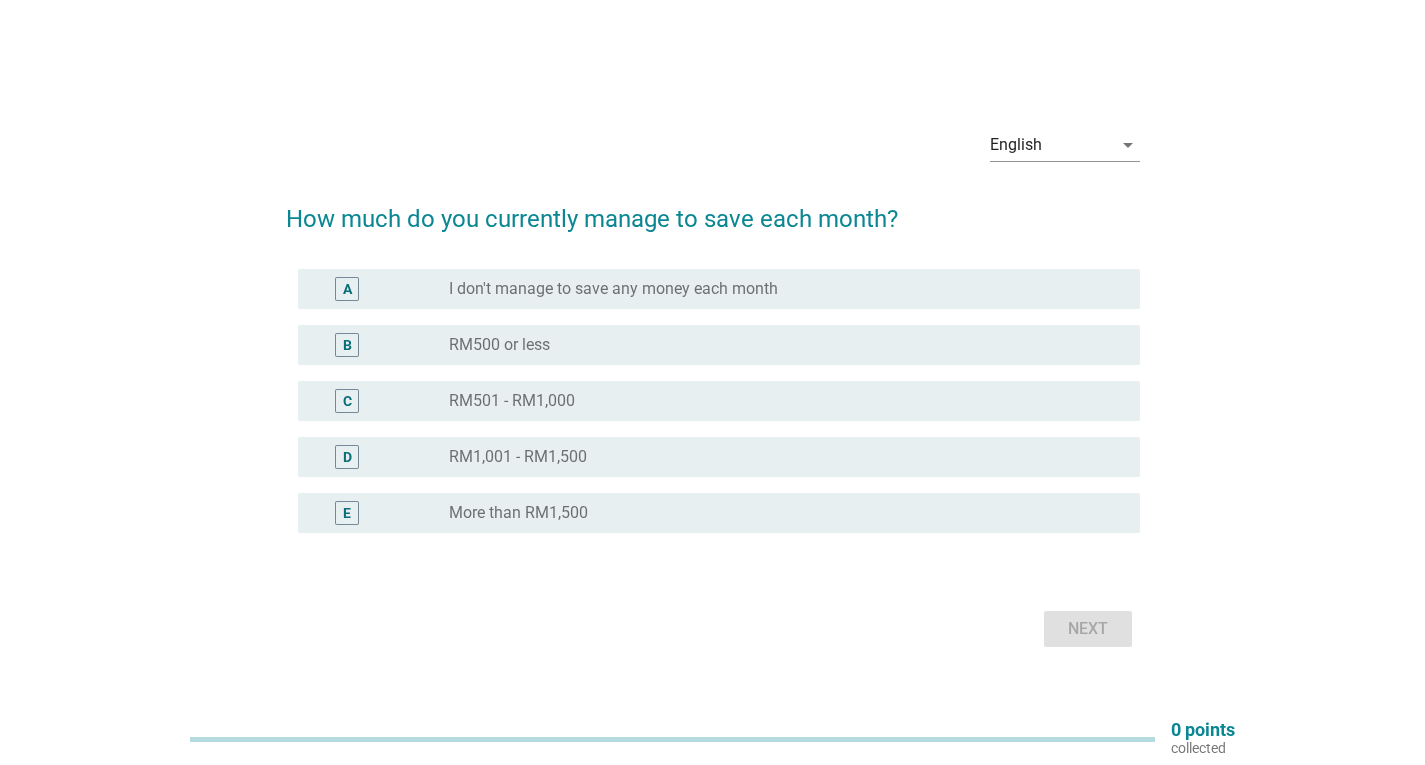 scroll, scrollTop: 0, scrollLeft: 0, axis: both 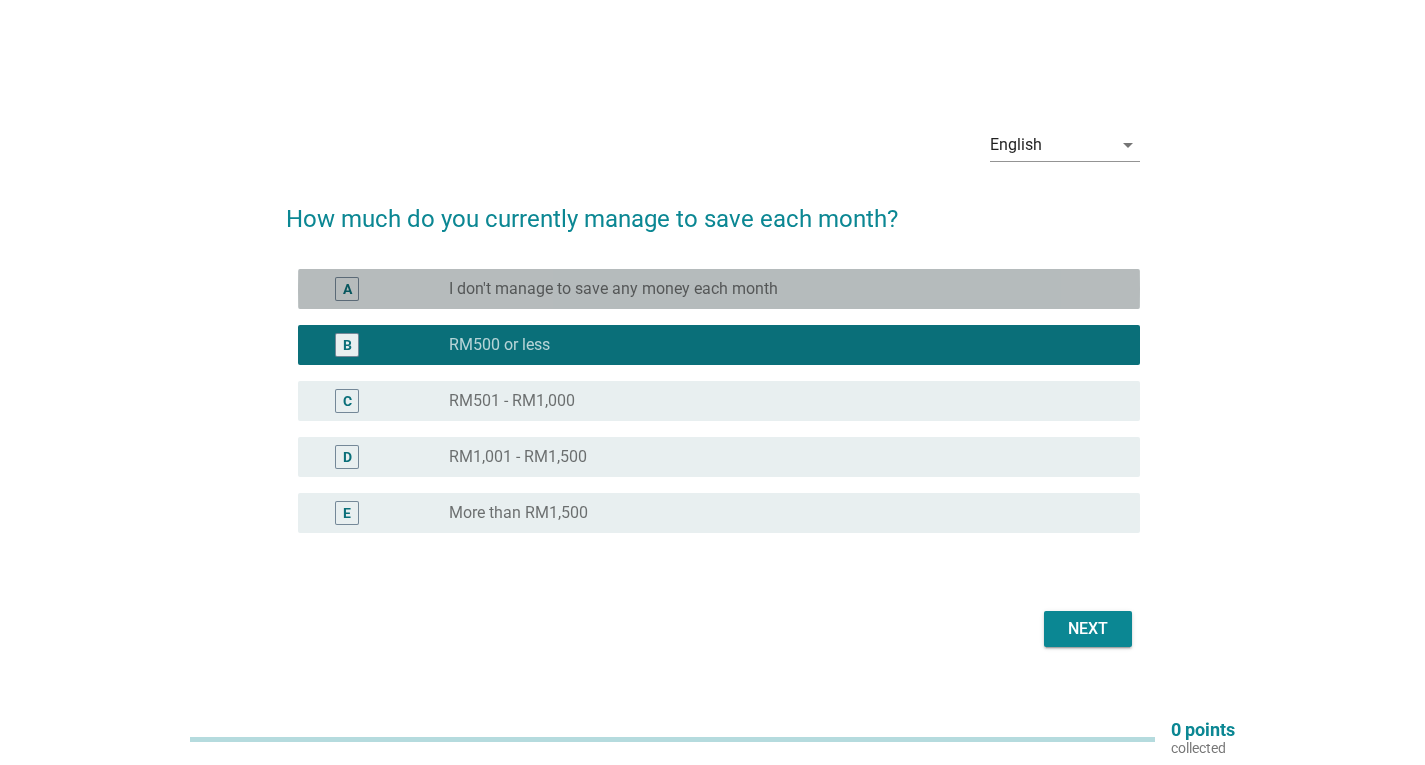 click on "I don't manage to save any money each month" at bounding box center [613, 289] 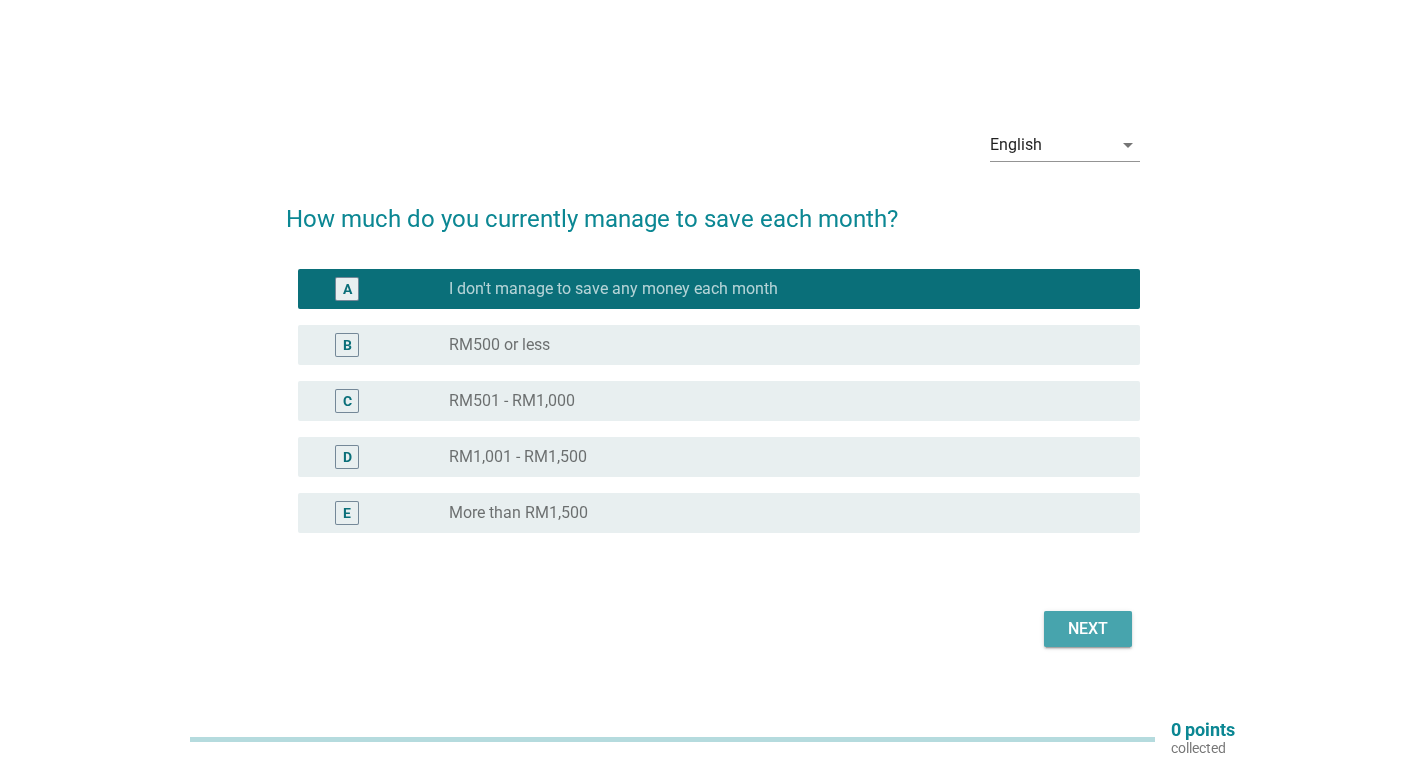 click on "Next" at bounding box center [1088, 629] 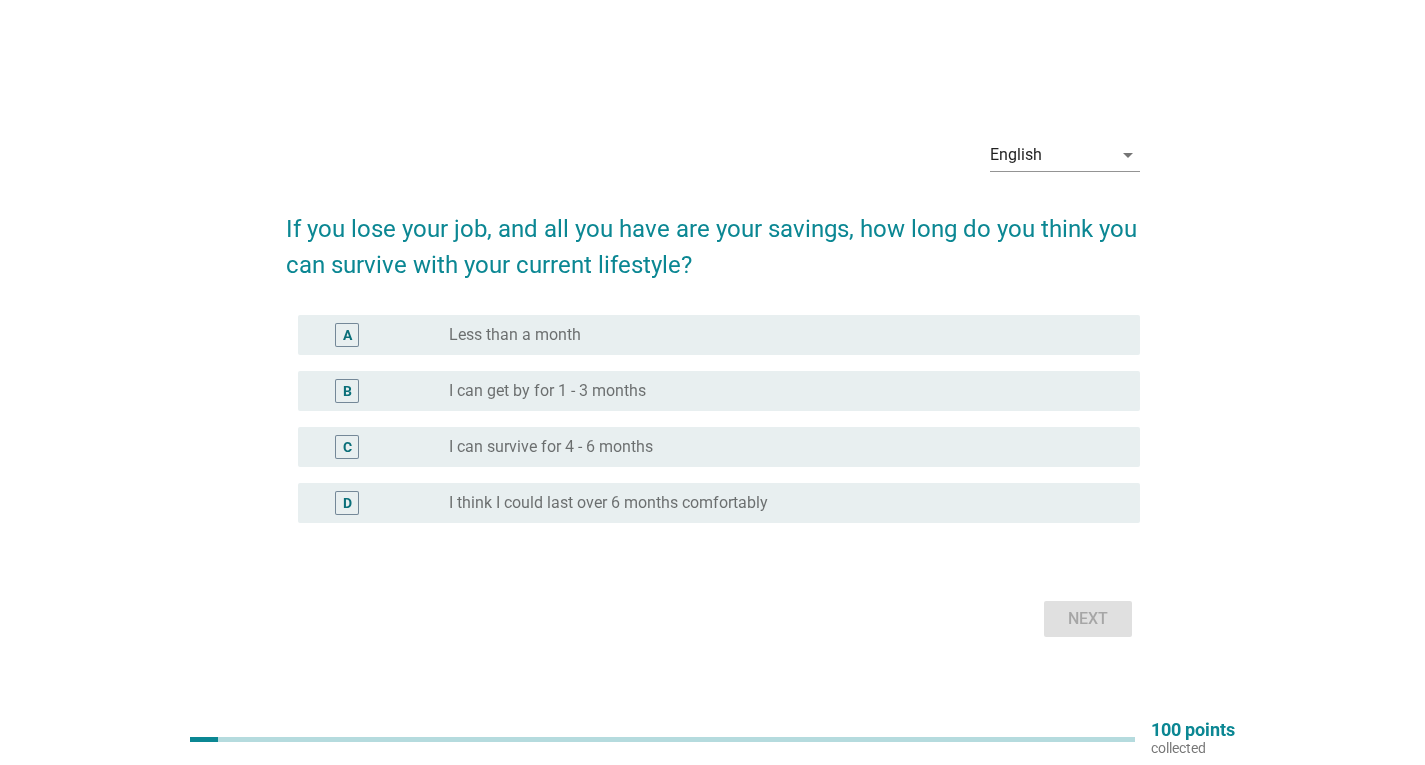 click on "Less than a month" at bounding box center [515, 335] 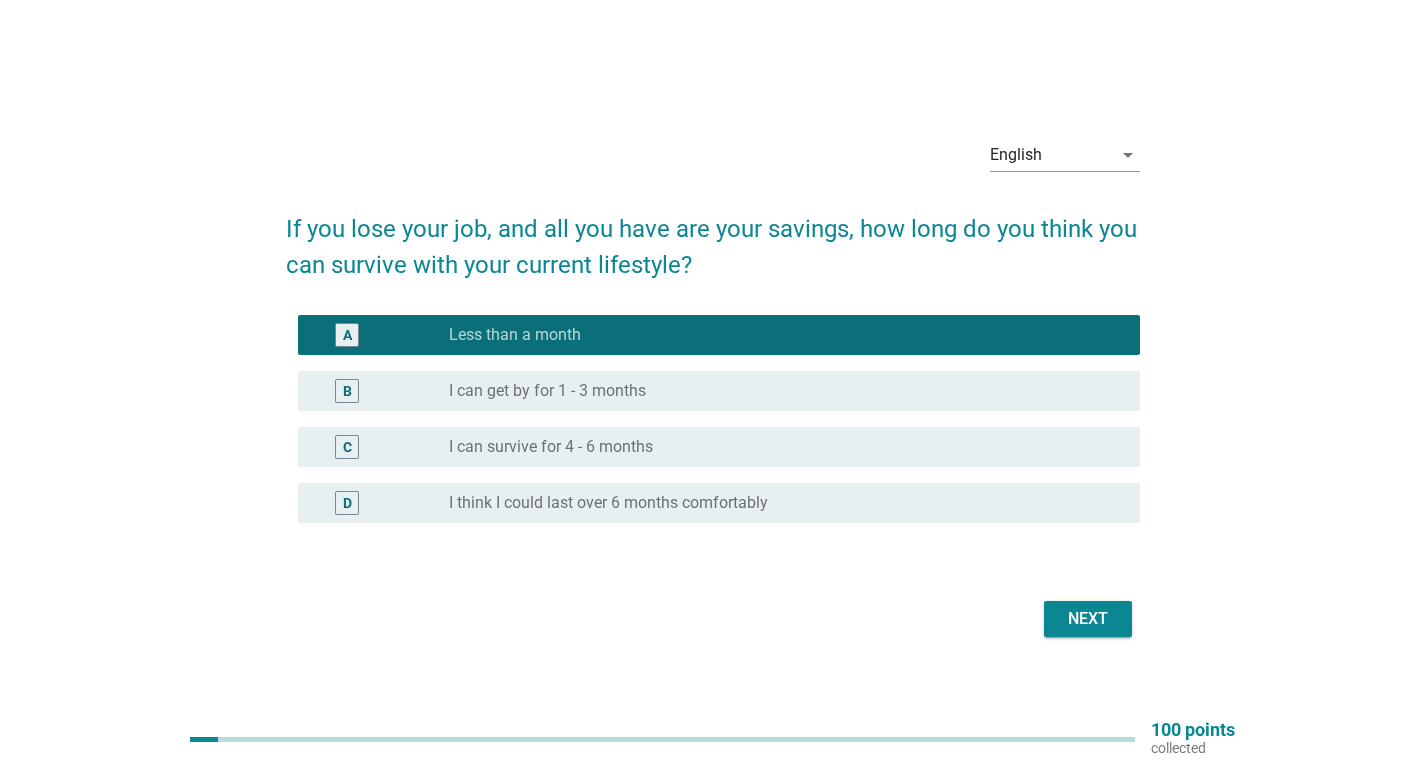 click on "Next" at bounding box center [1088, 619] 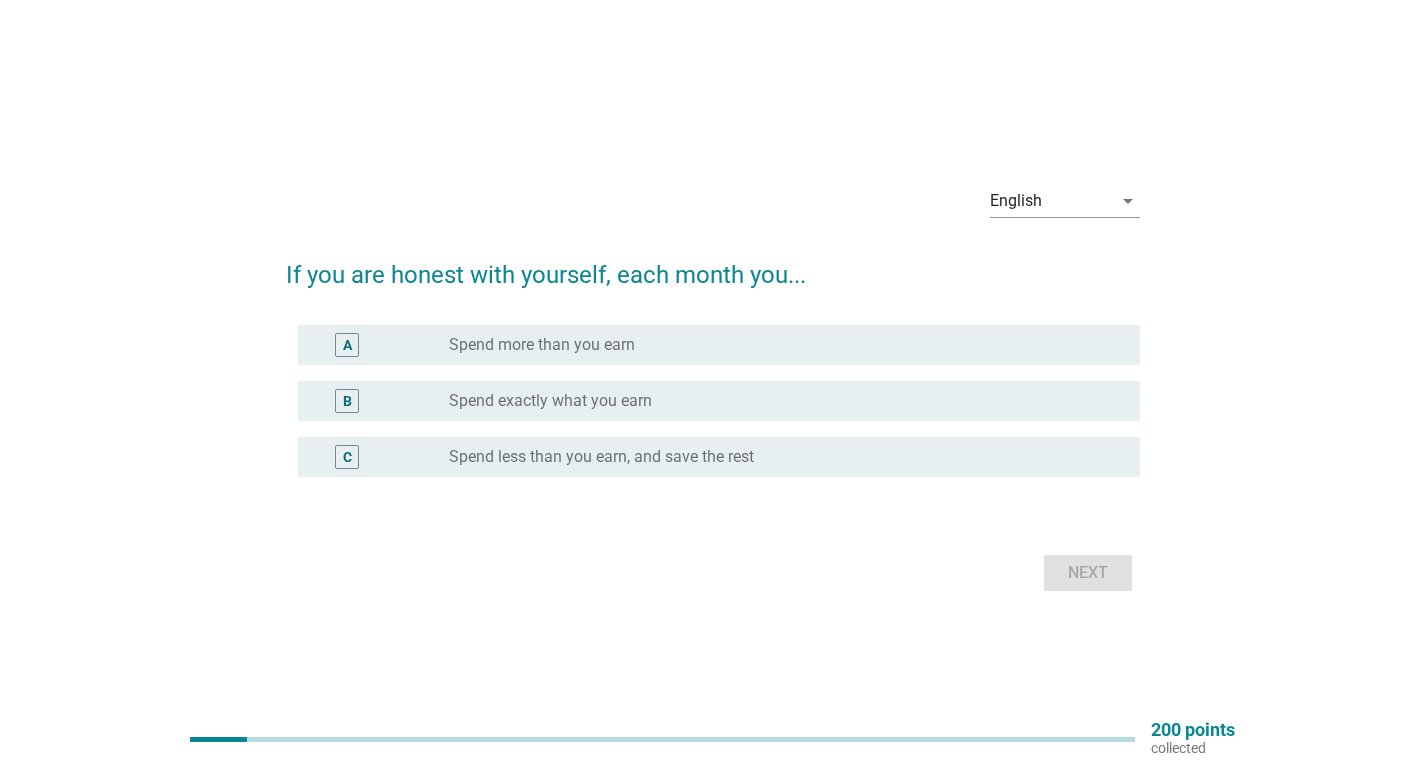 click on "Spend more than you earn" at bounding box center (542, 345) 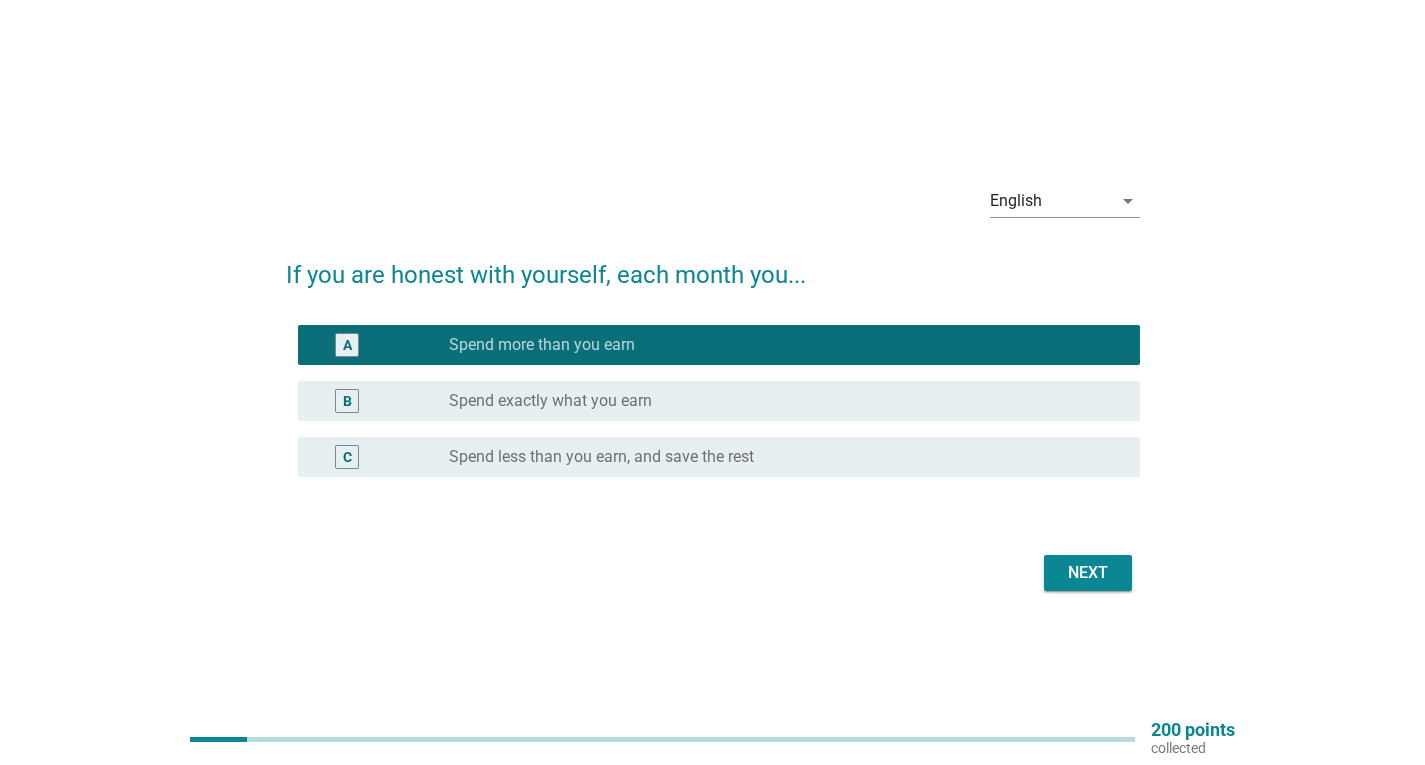 click on "Next" at bounding box center [1088, 573] 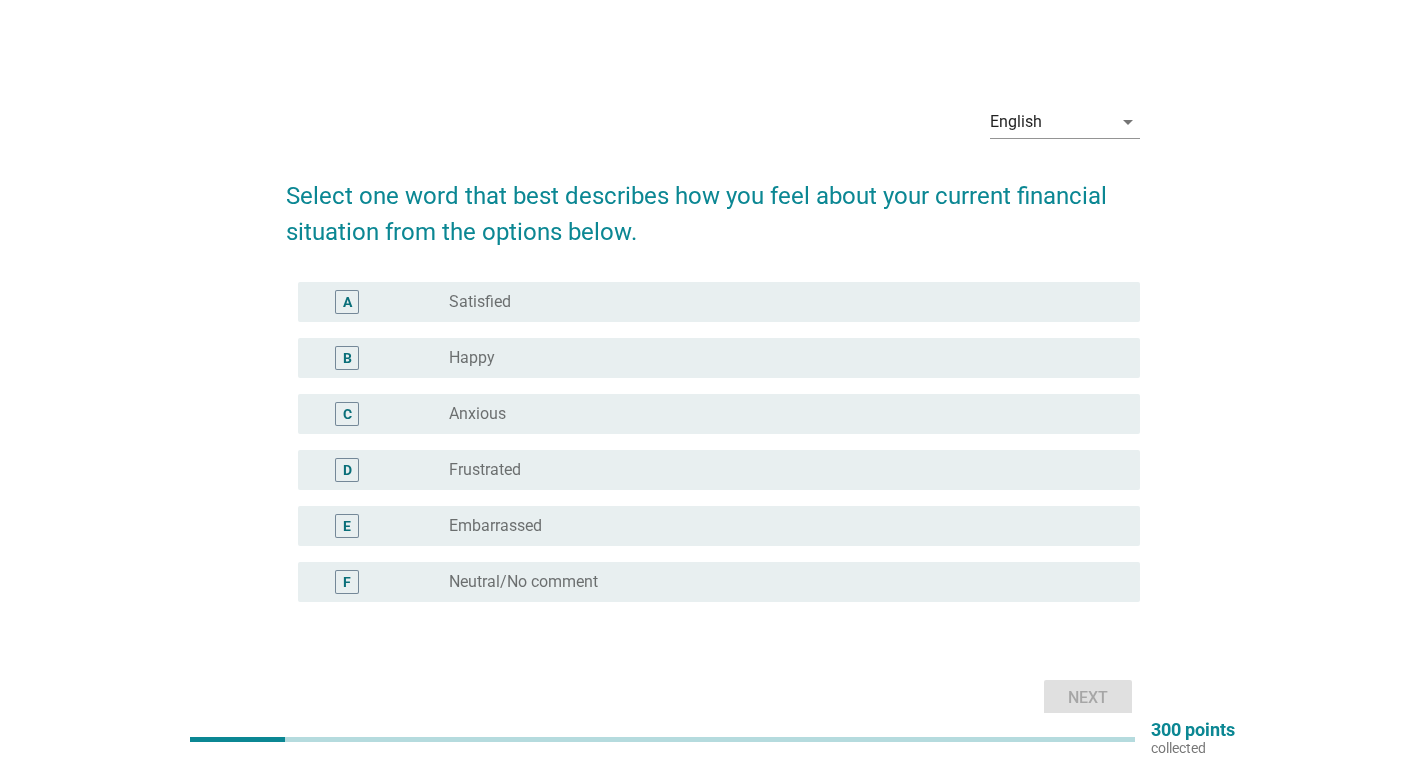 click on "Embarrassed" at bounding box center (495, 526) 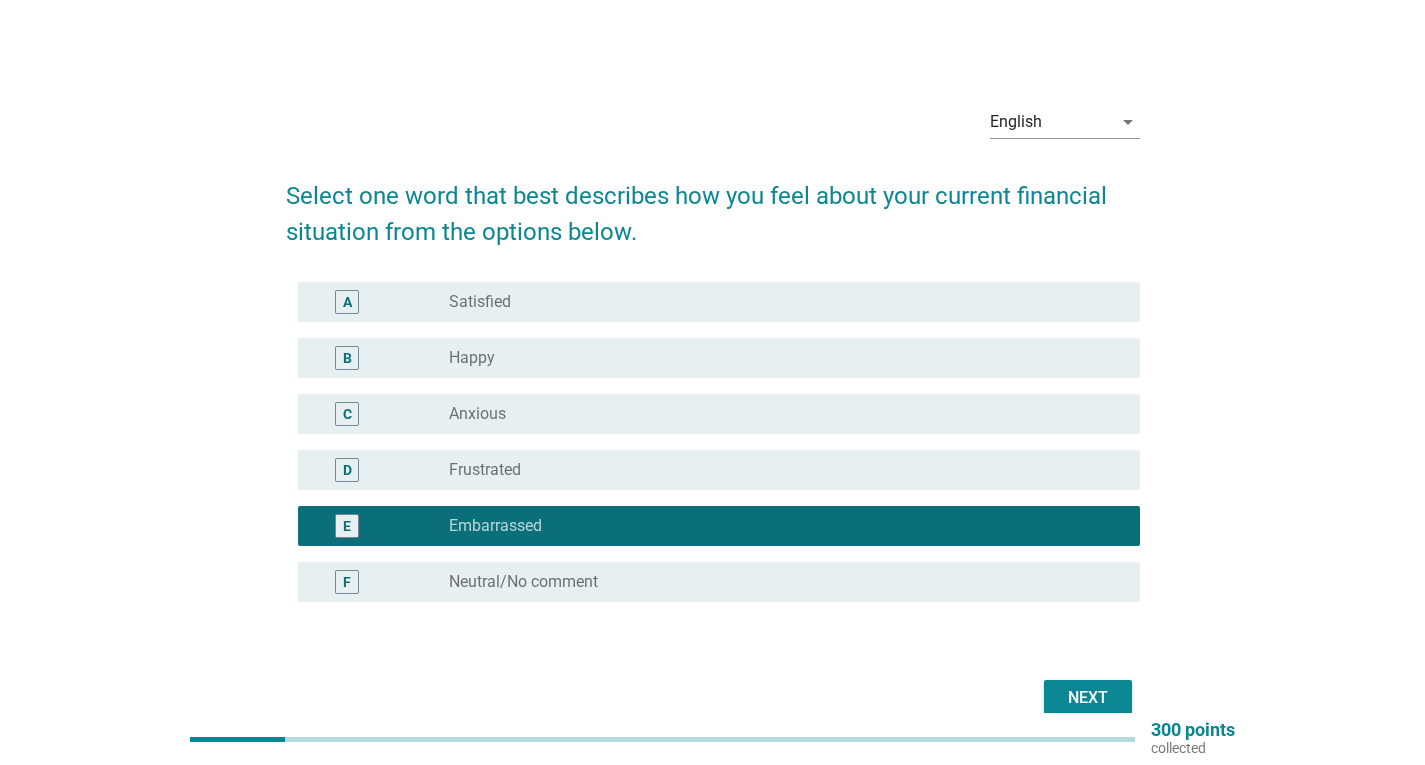 click on "Next" at bounding box center (1088, 698) 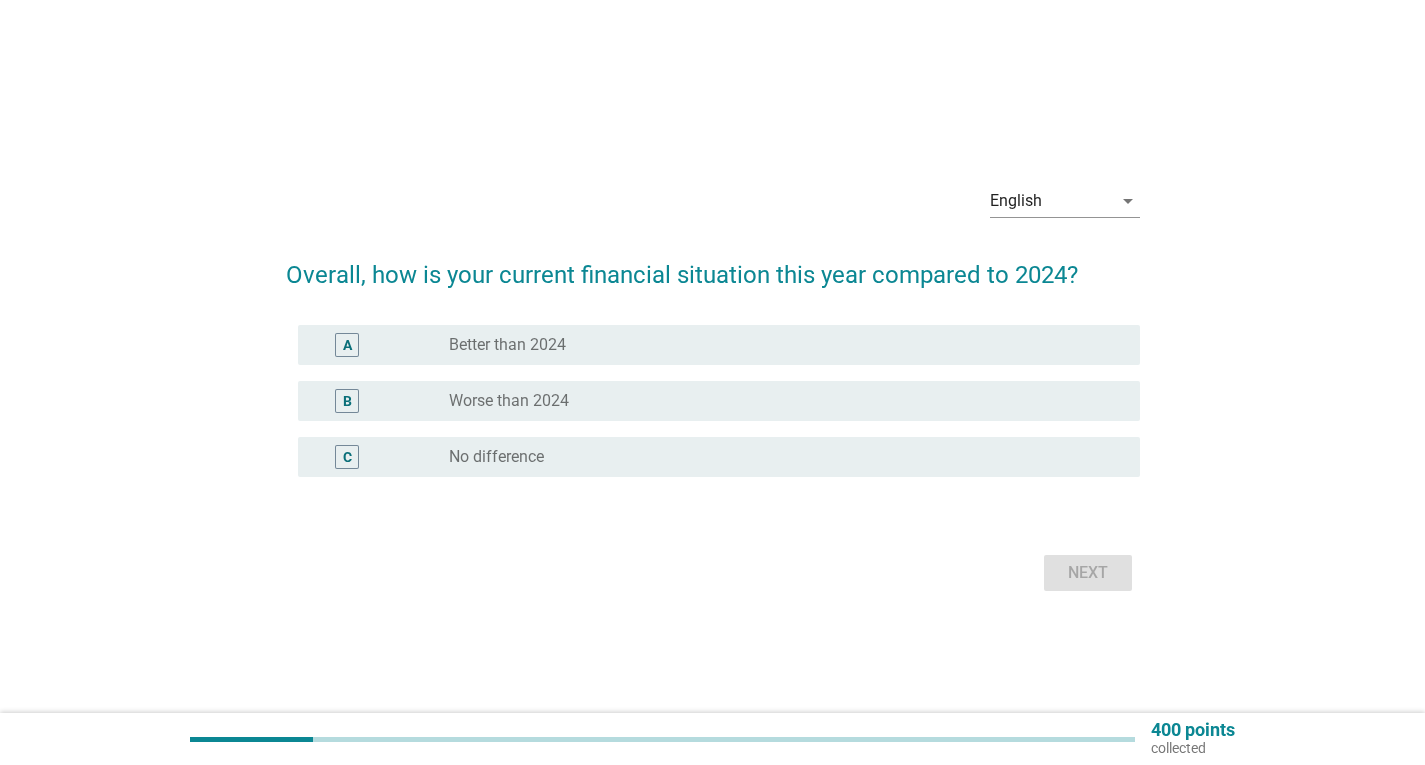 click on "Worse than 2024" at bounding box center (509, 401) 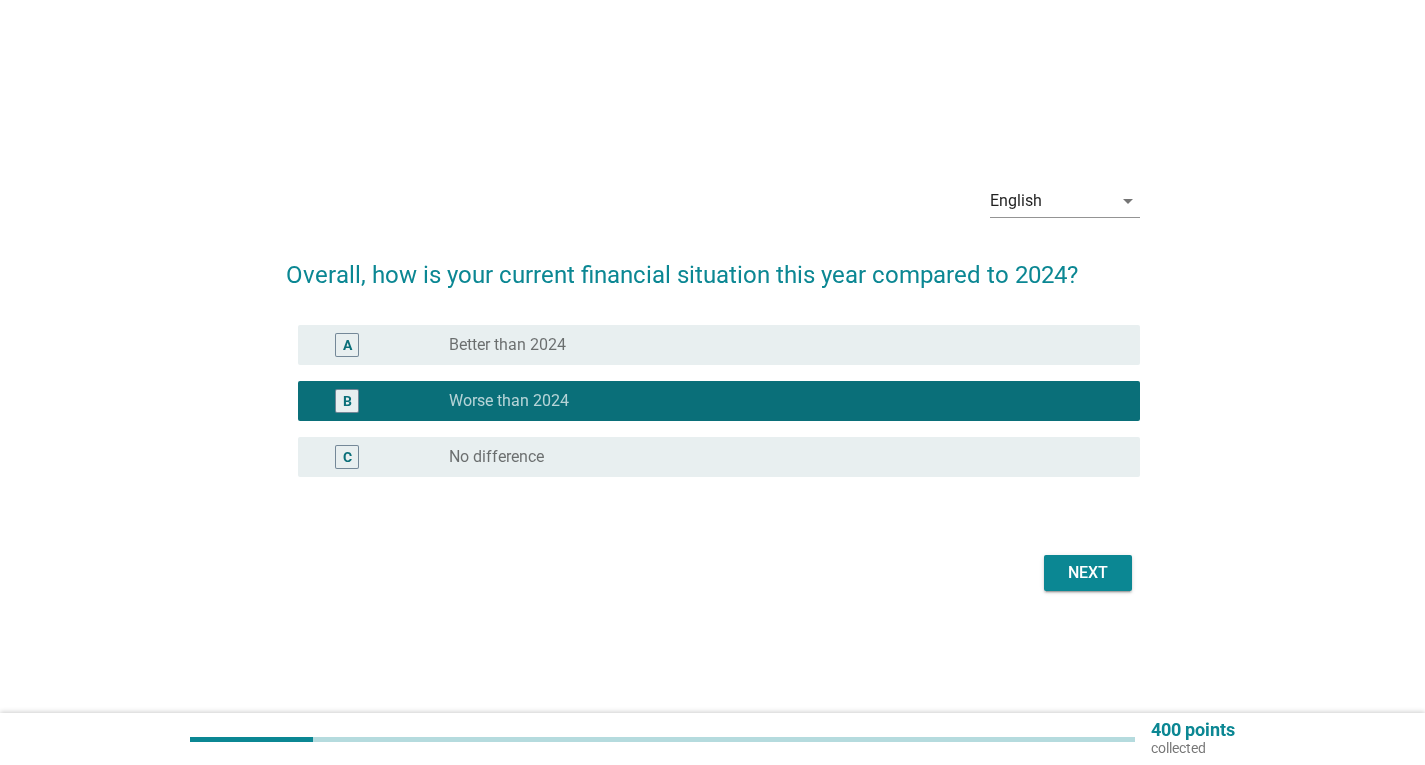 click on "Next" at bounding box center [1088, 573] 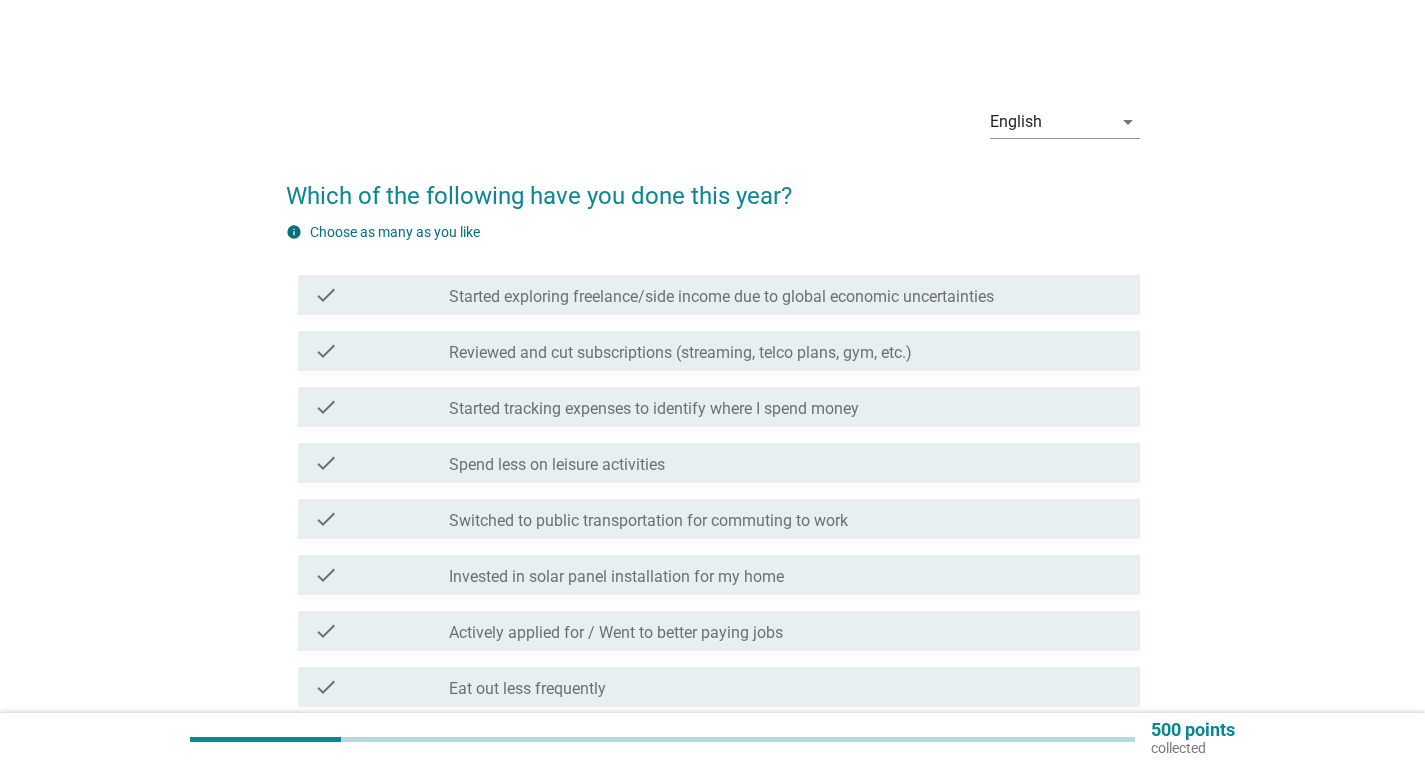 scroll, scrollTop: 200, scrollLeft: 0, axis: vertical 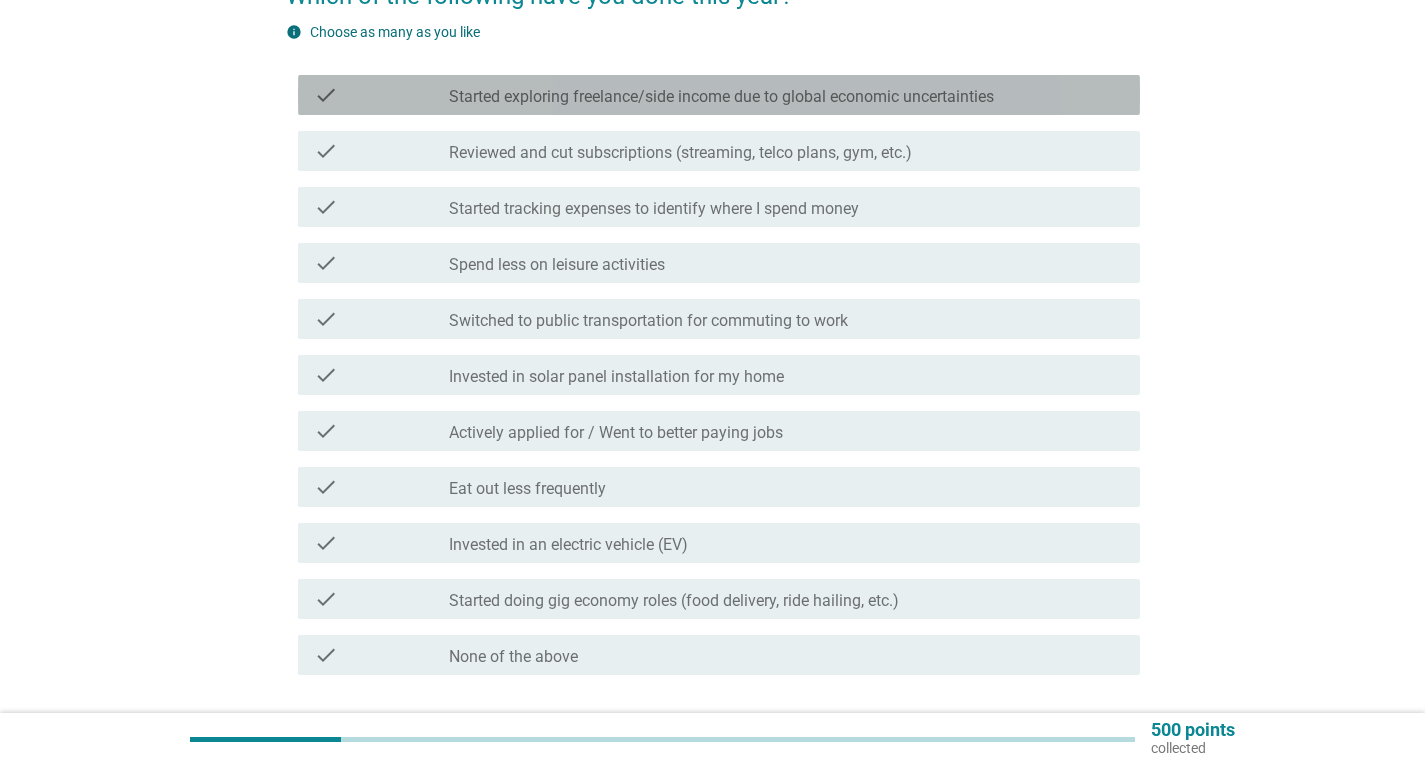 click on "Started exploring freelance/side income due to global economic uncertainties" at bounding box center (721, 97) 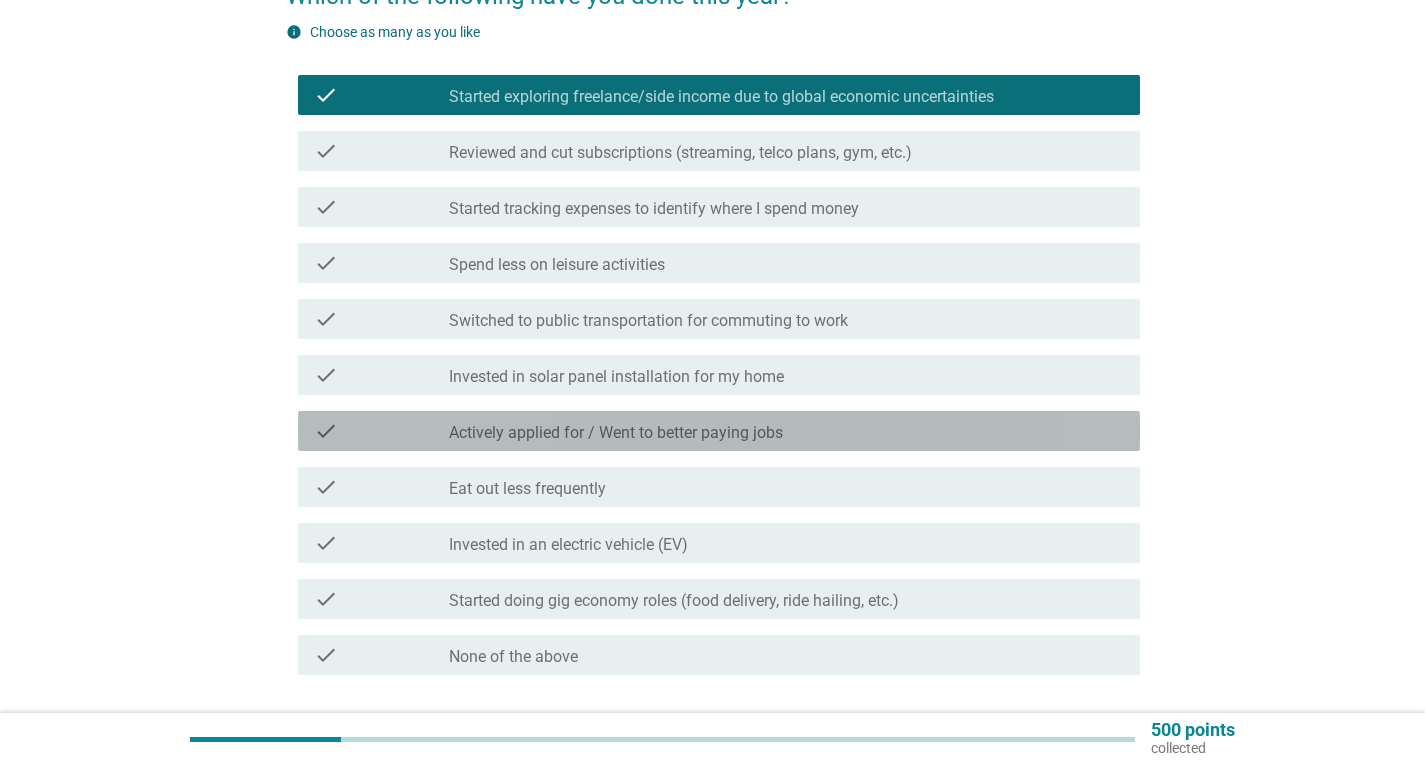 click on "Actively applied for / Went to better paying jobs" at bounding box center (616, 433) 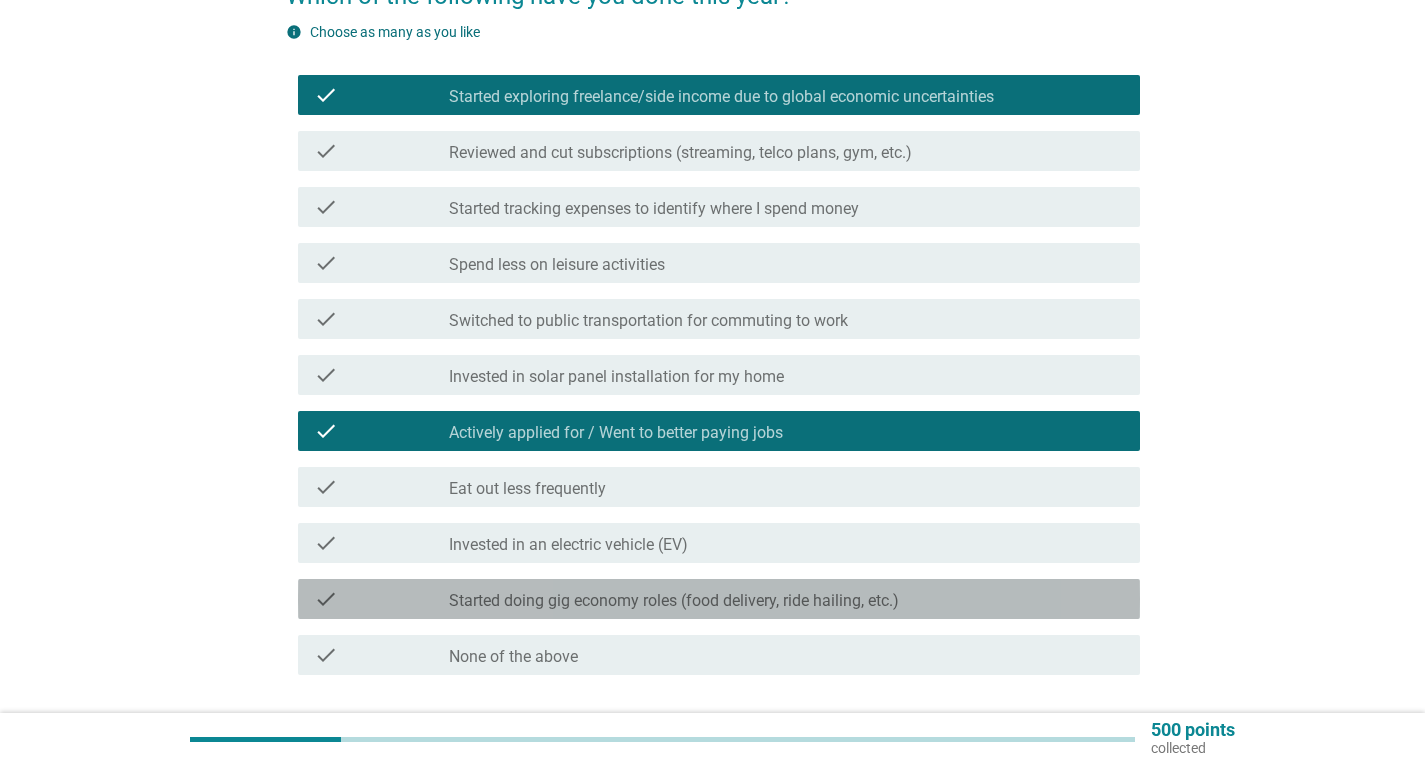 click on "Started doing gig economy roles (food delivery, ride hailing, etc.)" at bounding box center (674, 601) 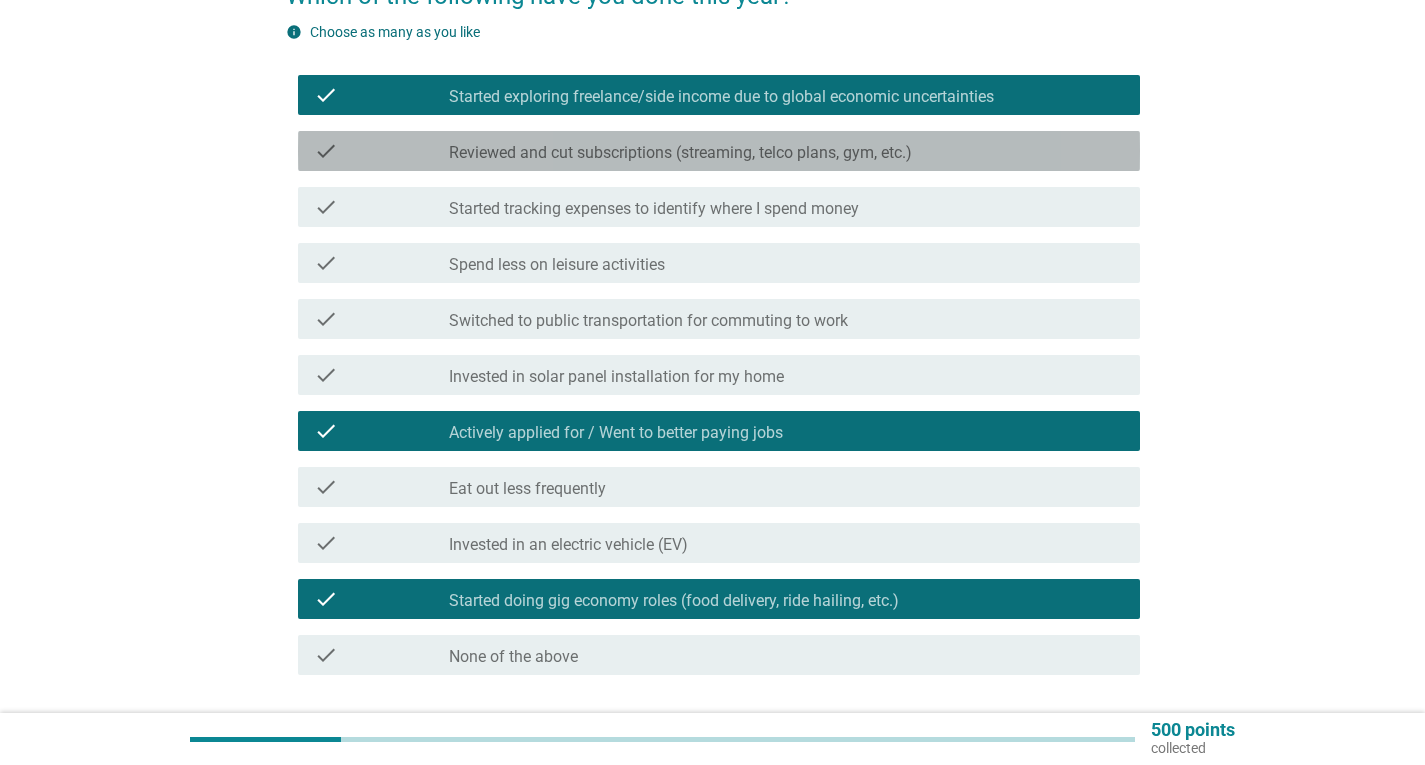 click on "Reviewed and cut subscriptions (streaming, telco plans, gym, etc.)" at bounding box center (680, 153) 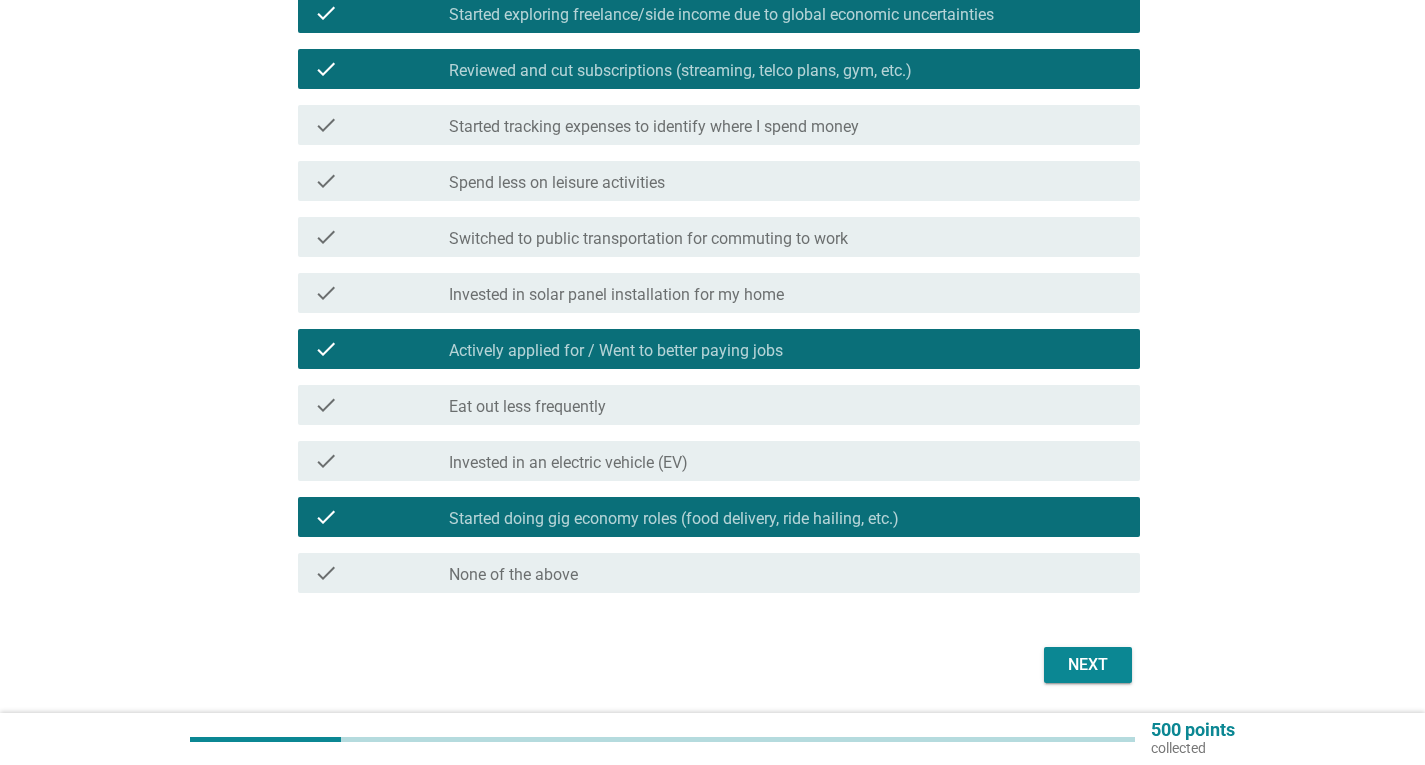scroll, scrollTop: 348, scrollLeft: 0, axis: vertical 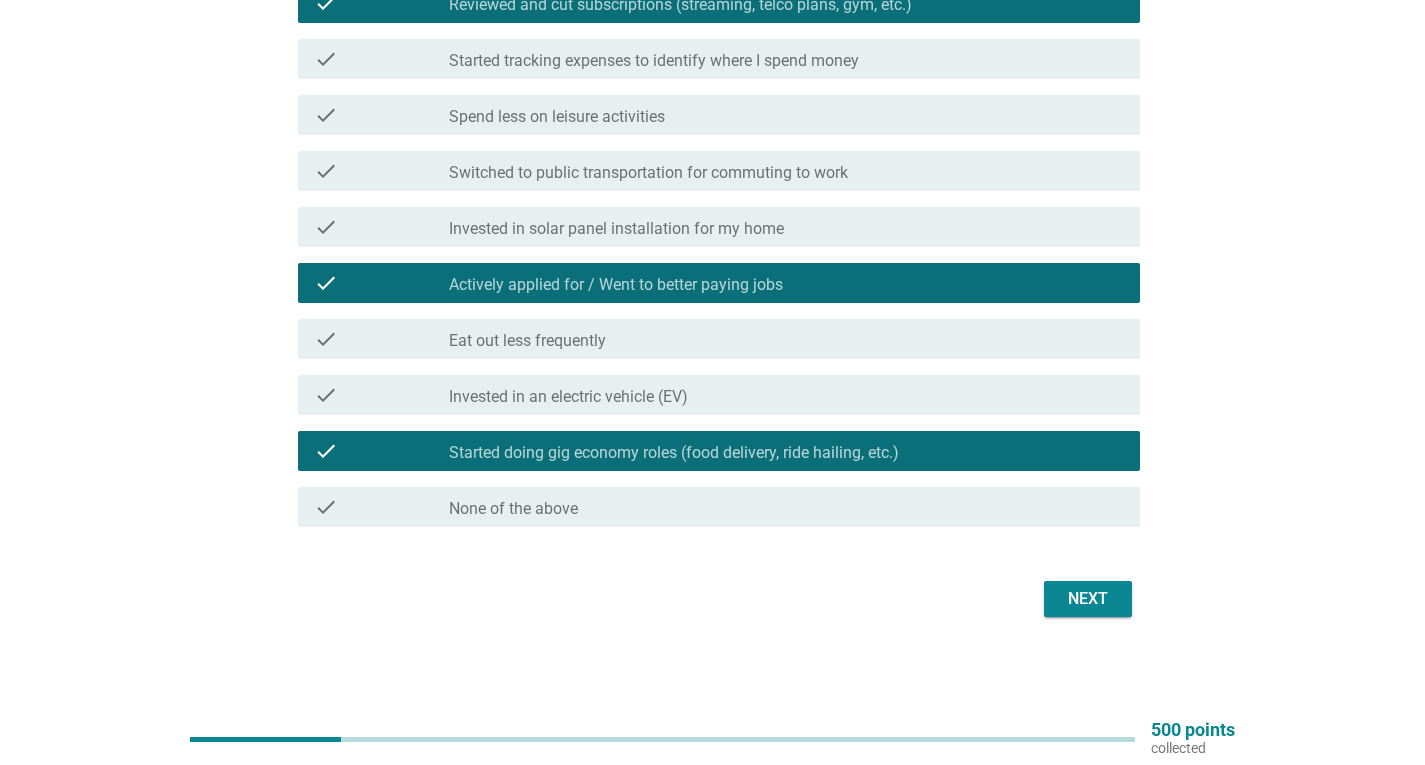 click on "Next" at bounding box center (1088, 599) 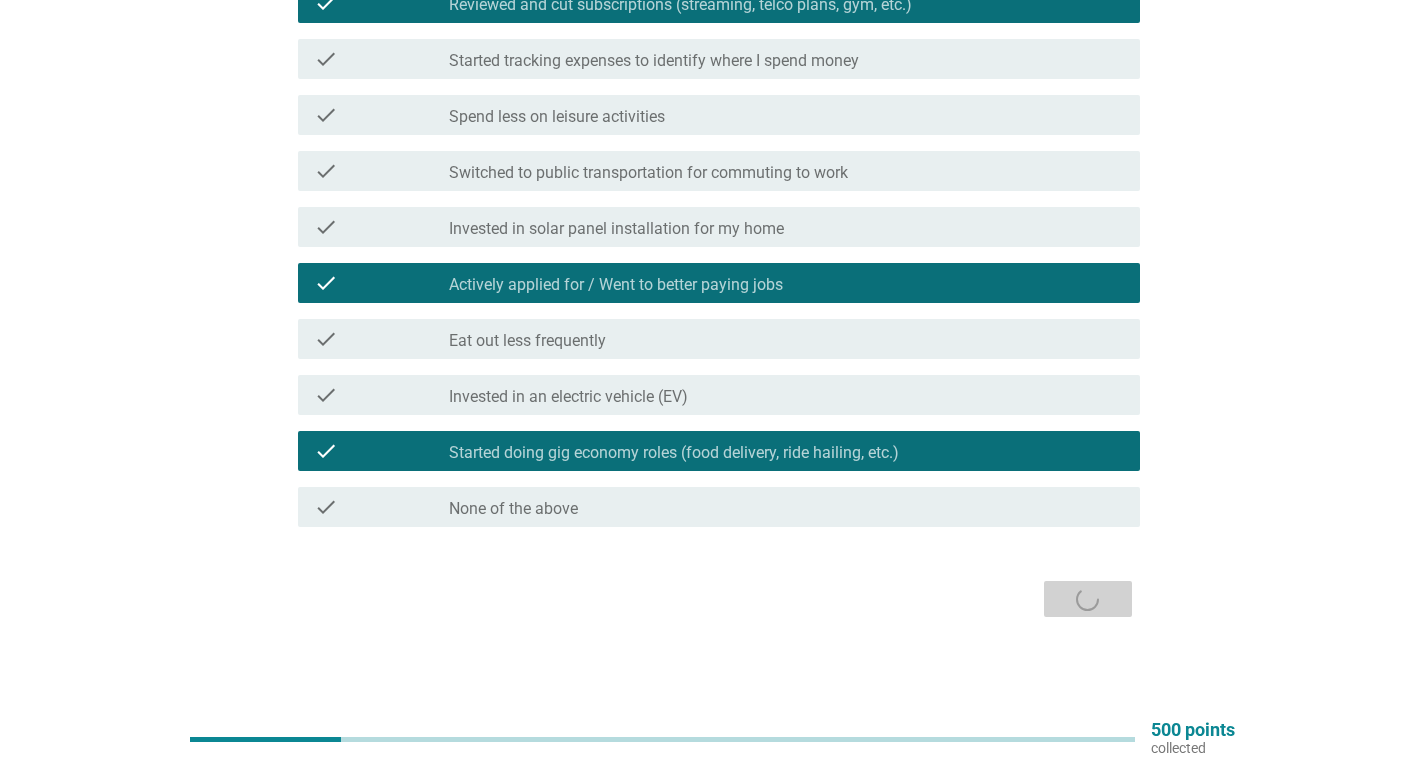 scroll, scrollTop: 0, scrollLeft: 0, axis: both 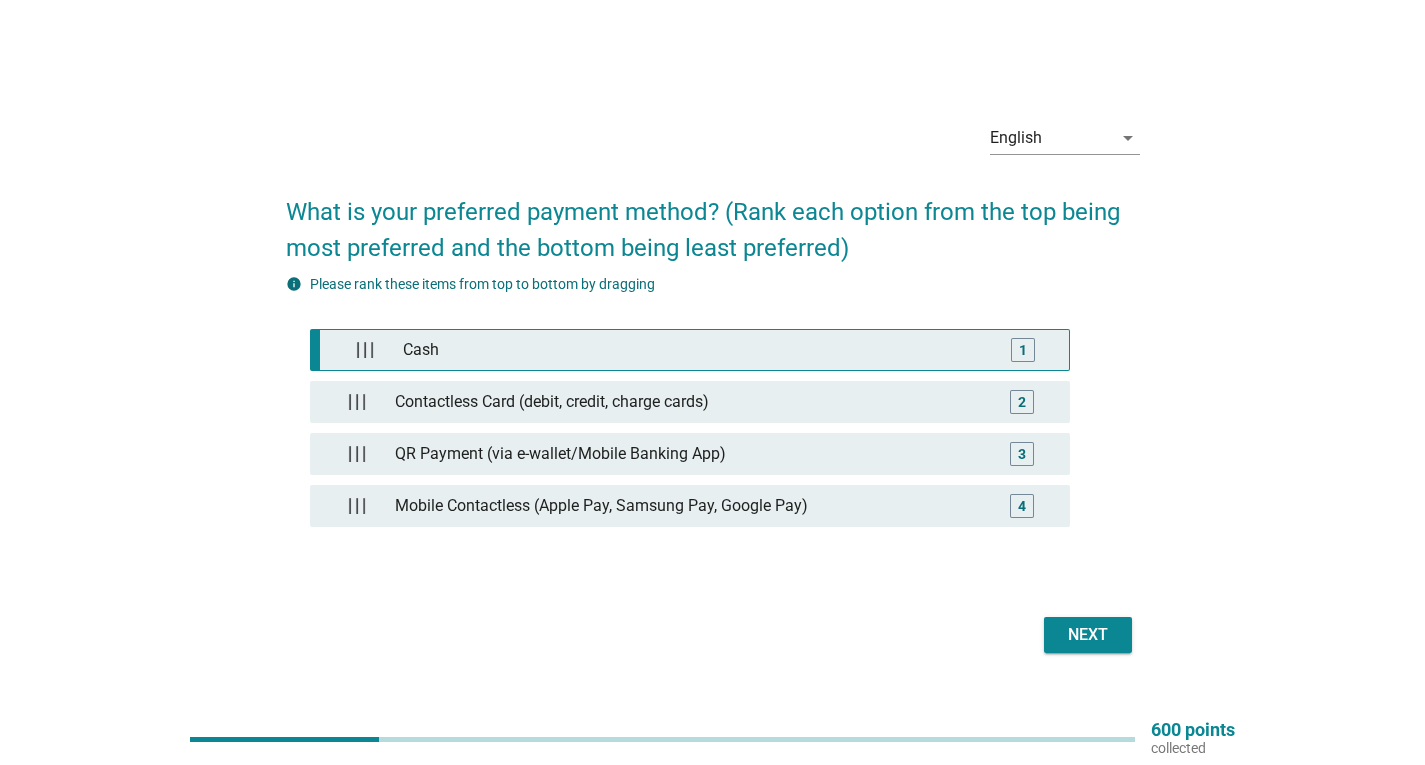 click on "Cash" at bounding box center (693, 350) 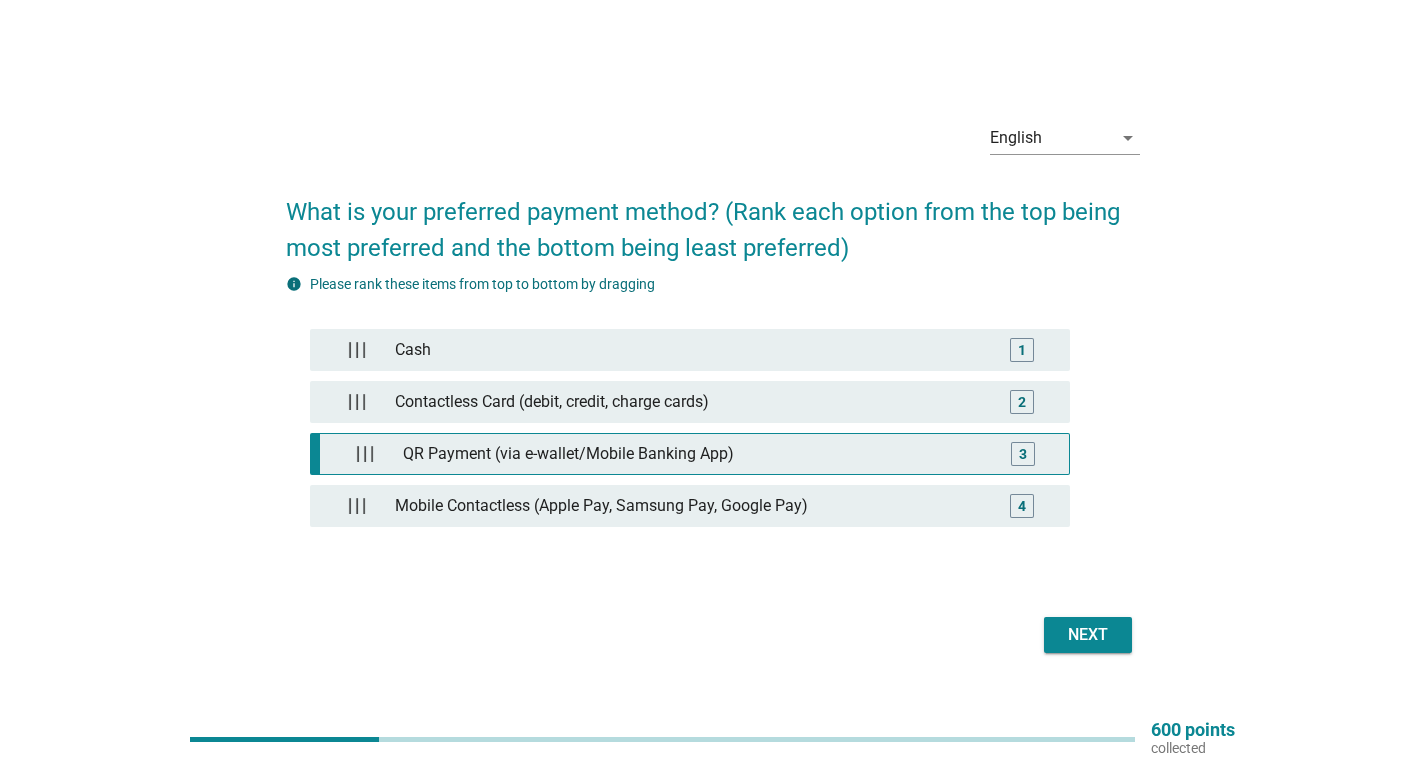 type 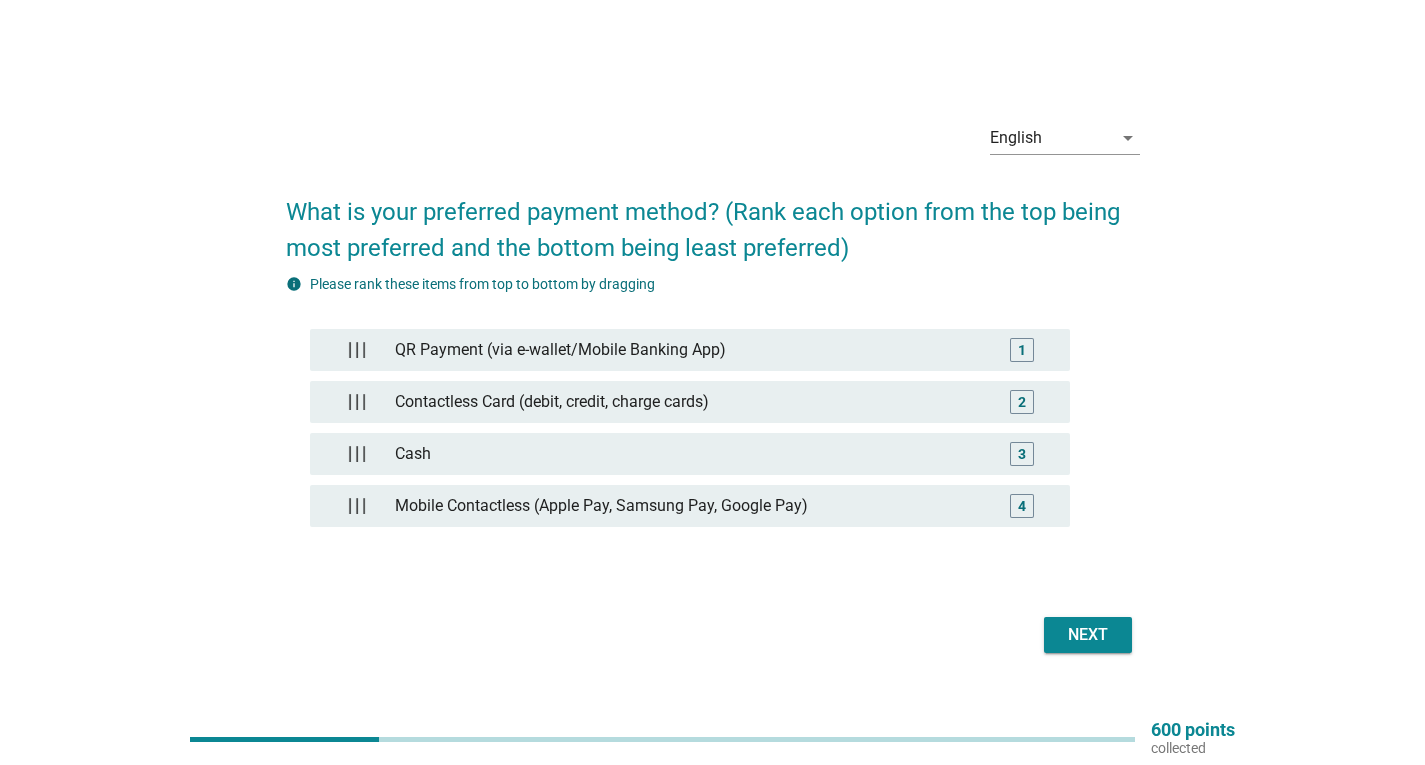 click on "Next" at bounding box center [1088, 635] 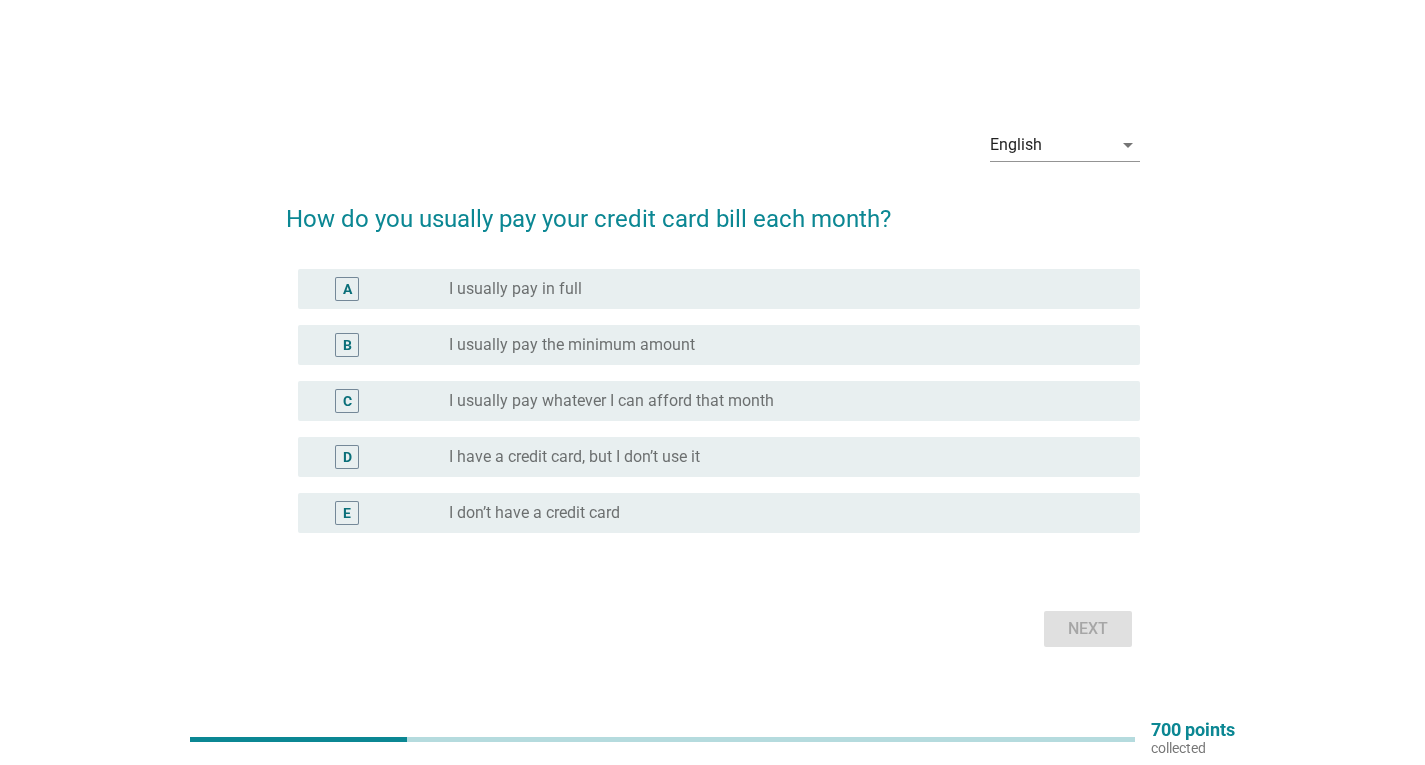 click on "I usually pay the minimum amount" at bounding box center (572, 345) 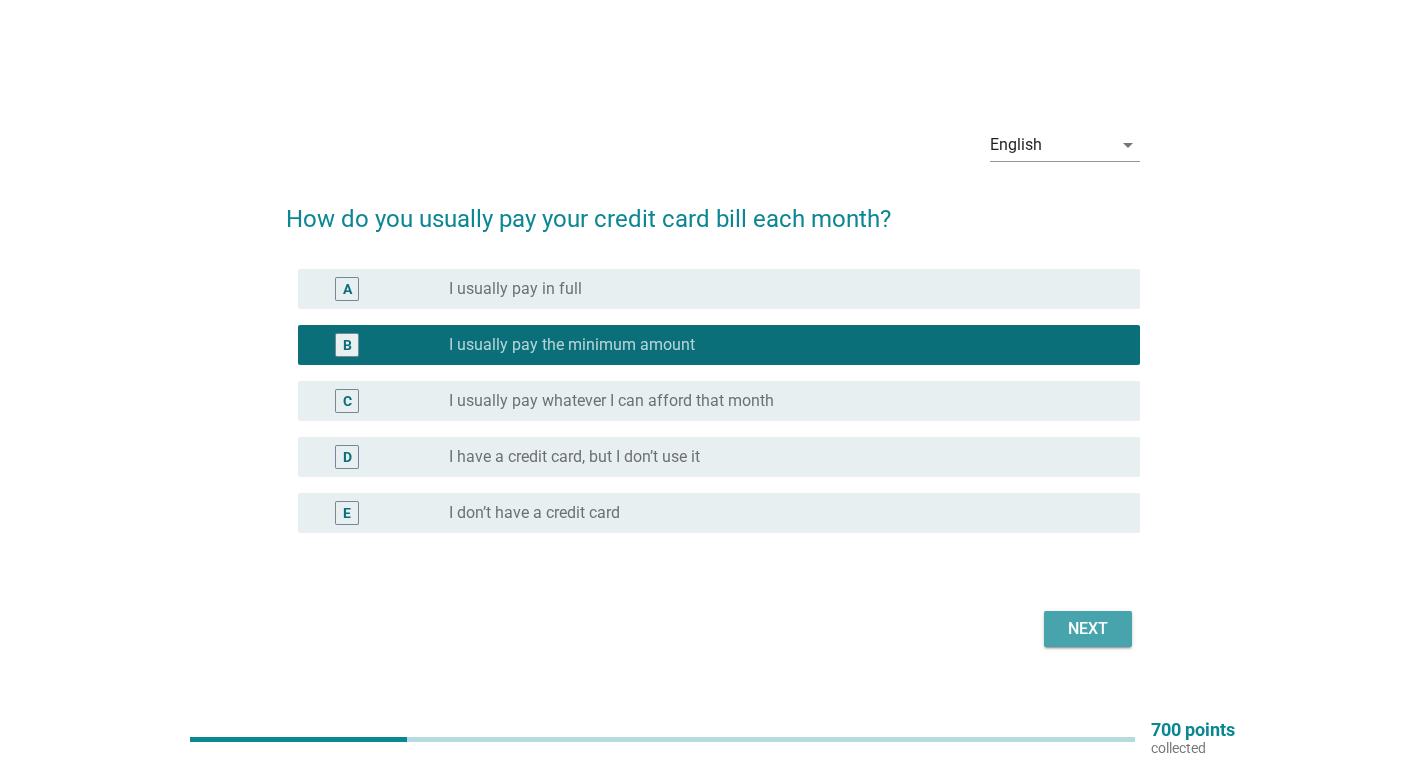 click on "Next" at bounding box center (1088, 629) 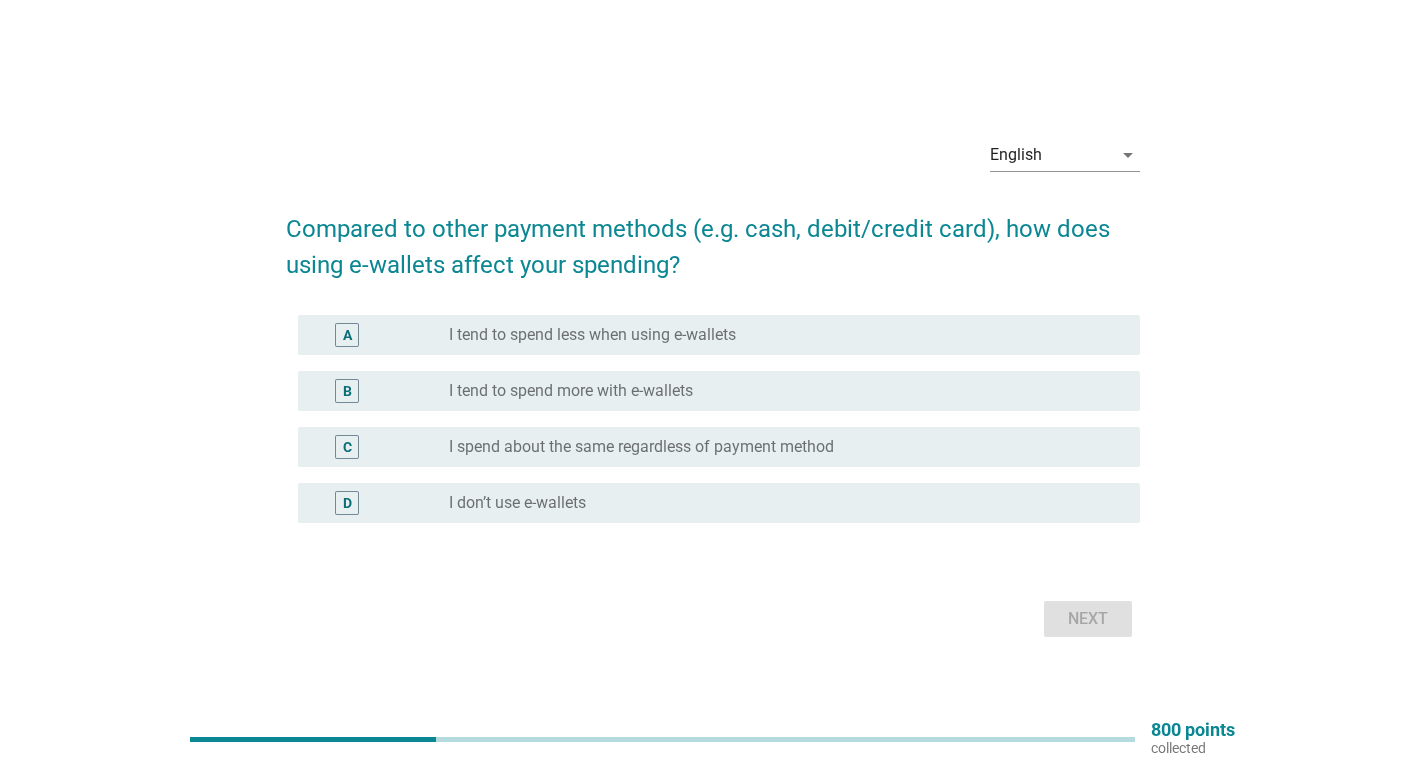 click on "Compared to other payment methods (e.g. cash, debit/credit card), how does using e-wallets affect your spending?" at bounding box center [713, 237] 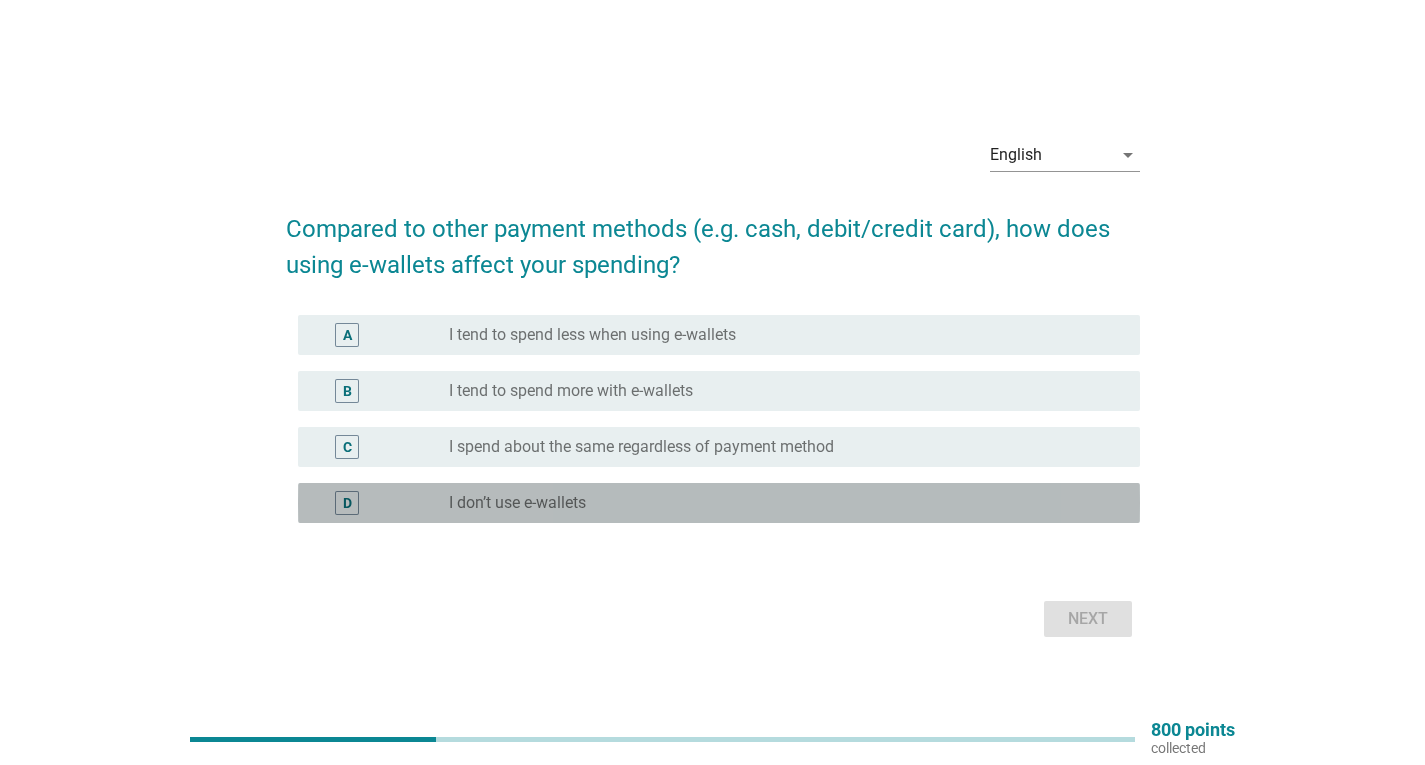 click on "radio_button_unchecked I don’t use e-wallets" at bounding box center [778, 503] 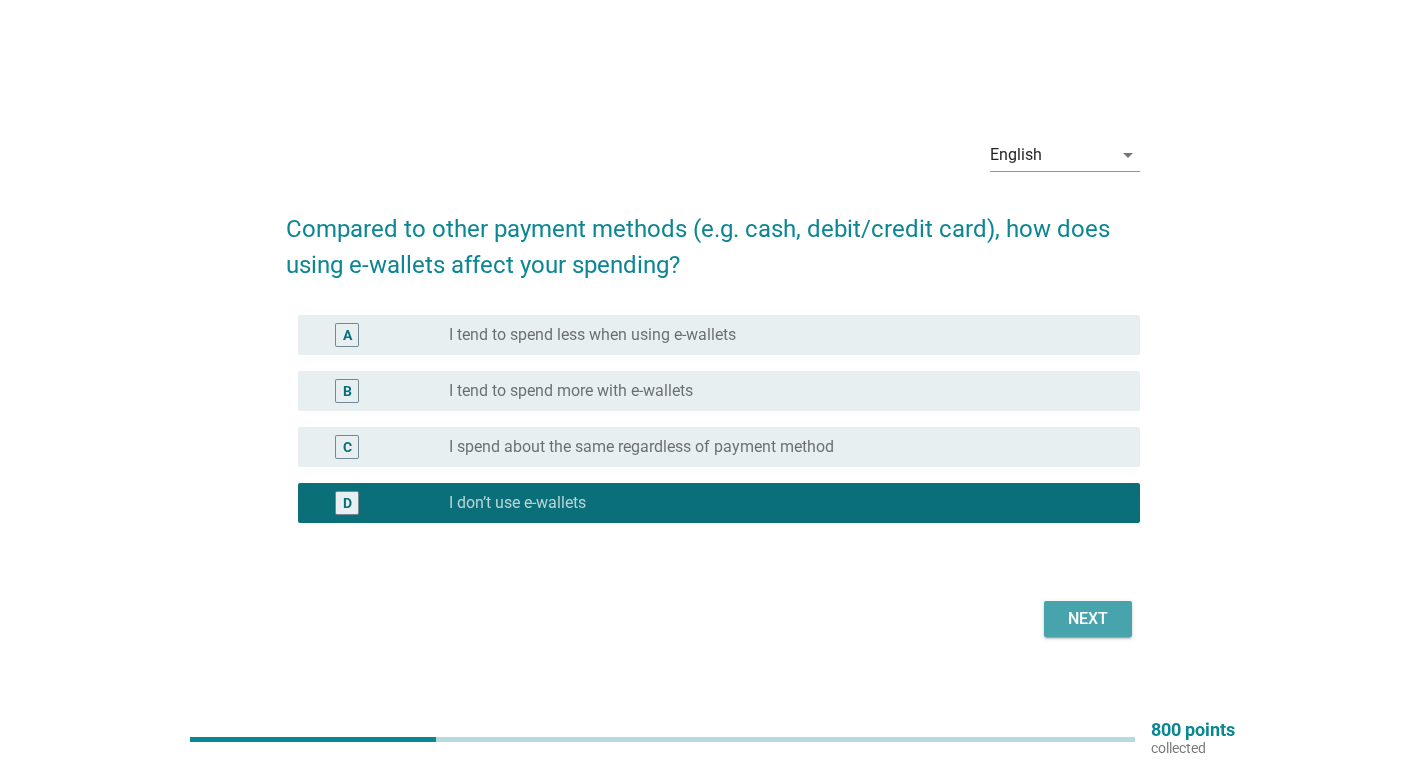 click on "Next" at bounding box center [1088, 619] 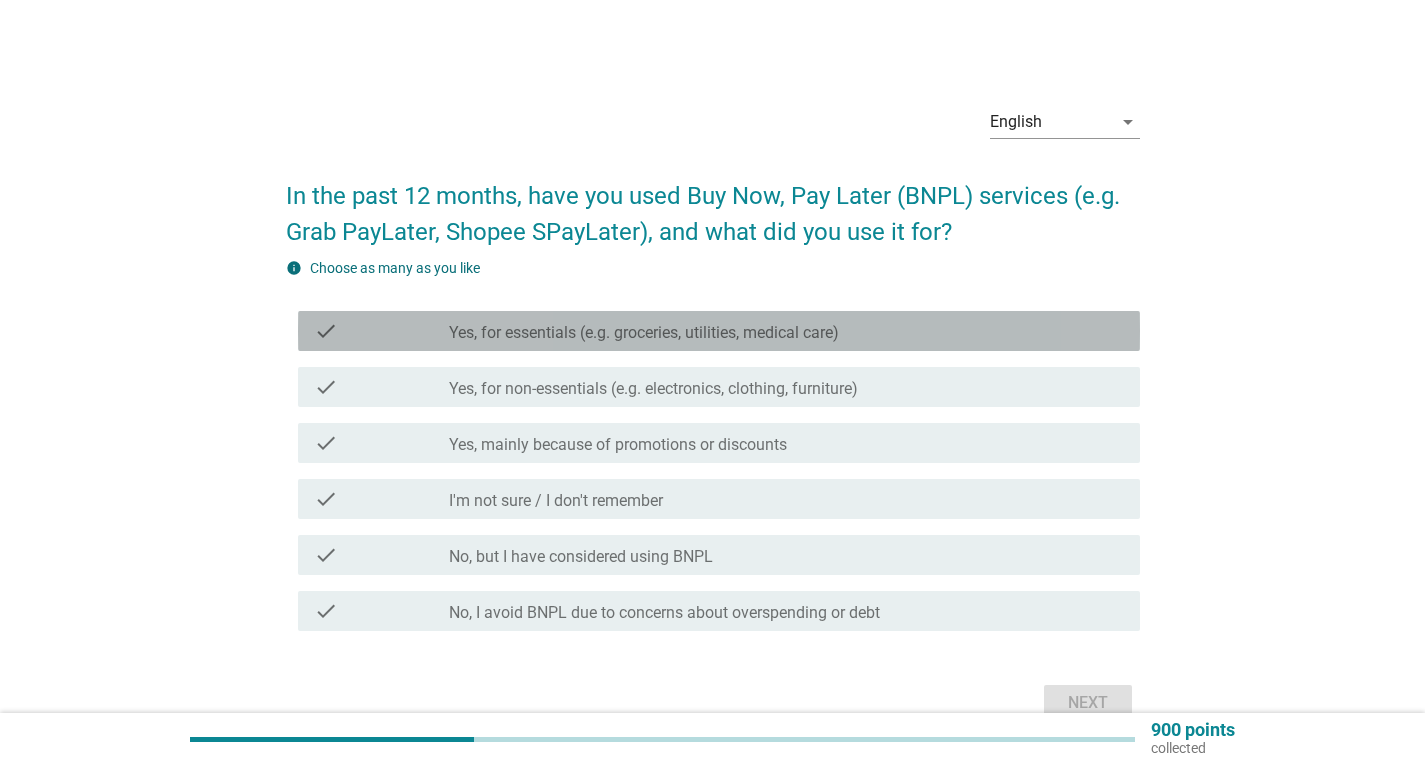 click on "Yes, for essentials (e.g. groceries, utilities, medical care)" at bounding box center (644, 333) 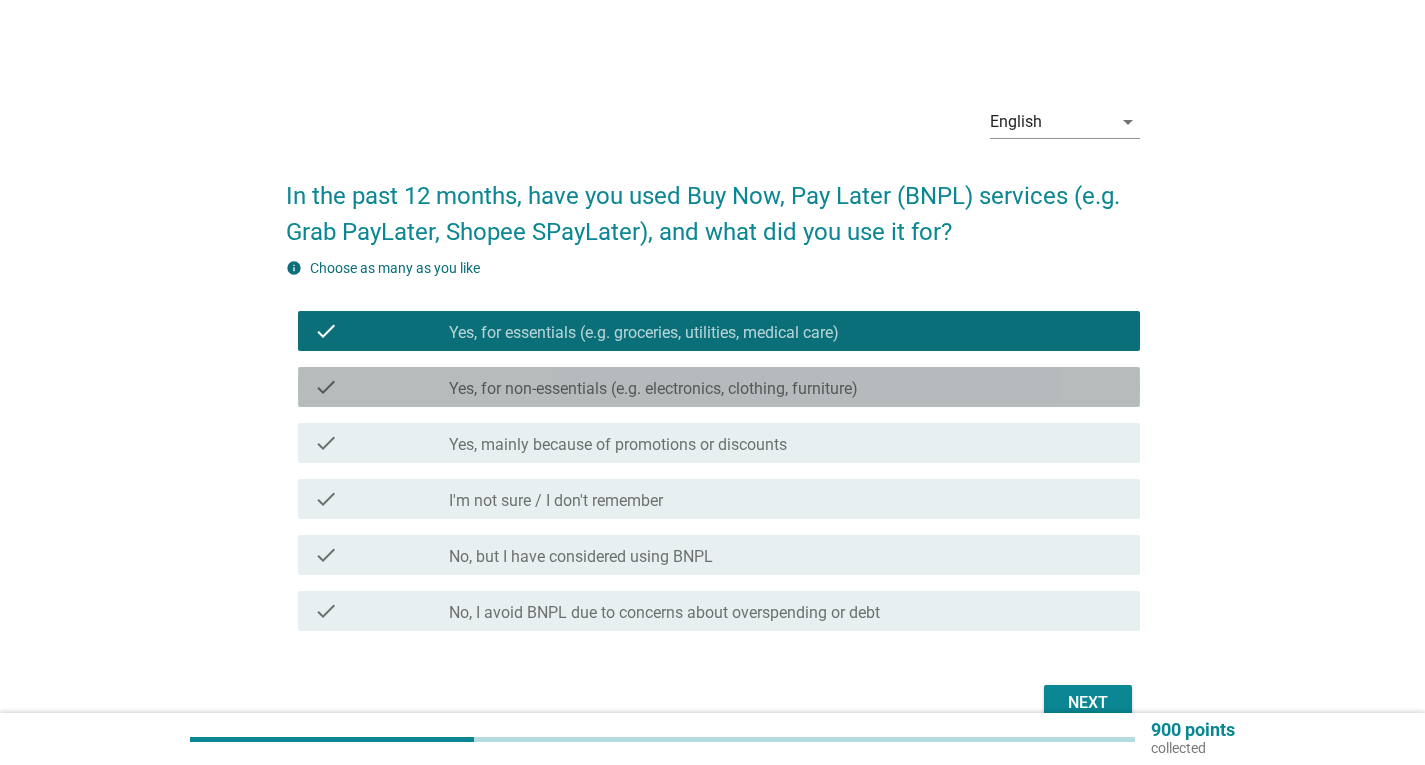 click on "Yes, for non-essentials (e.g. electronics, clothing, furniture)" at bounding box center (653, 389) 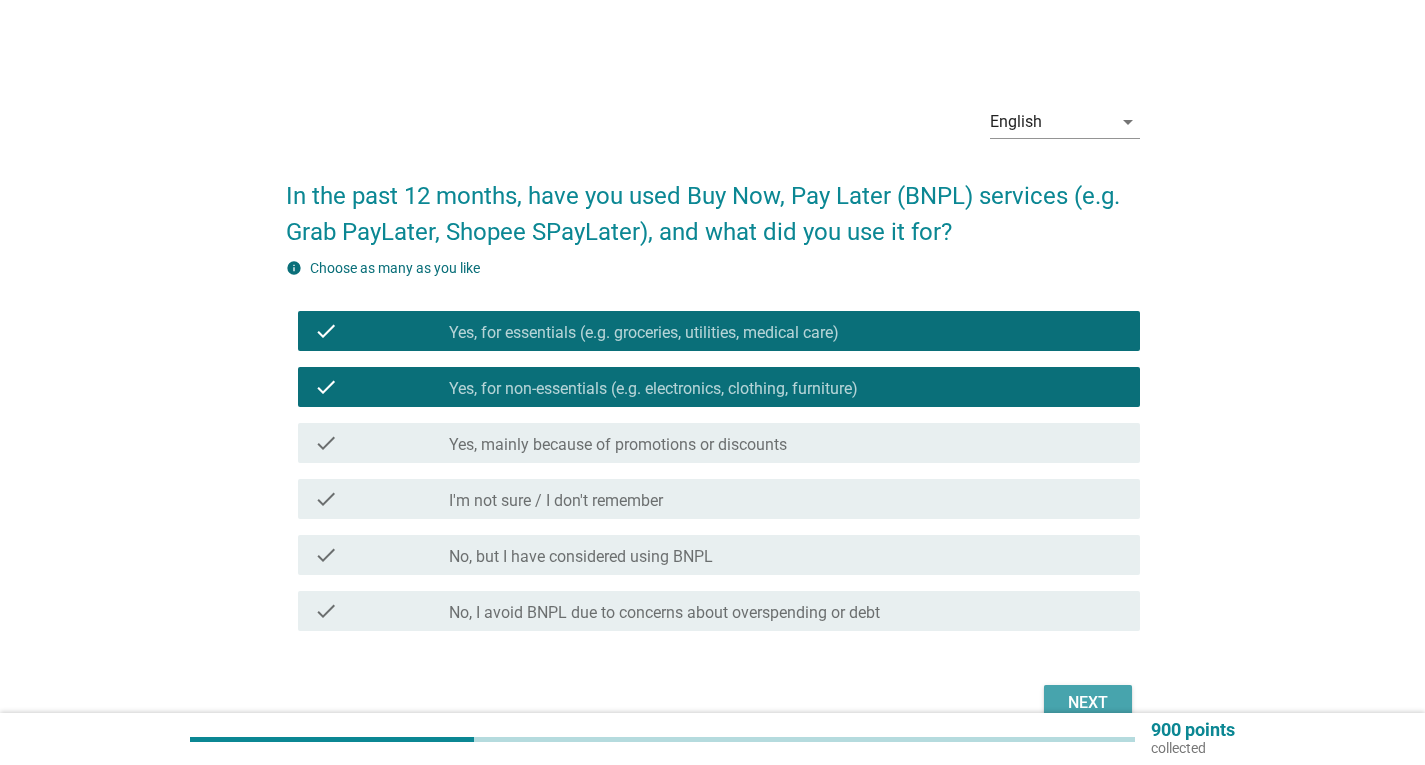 click on "Next" at bounding box center [1088, 703] 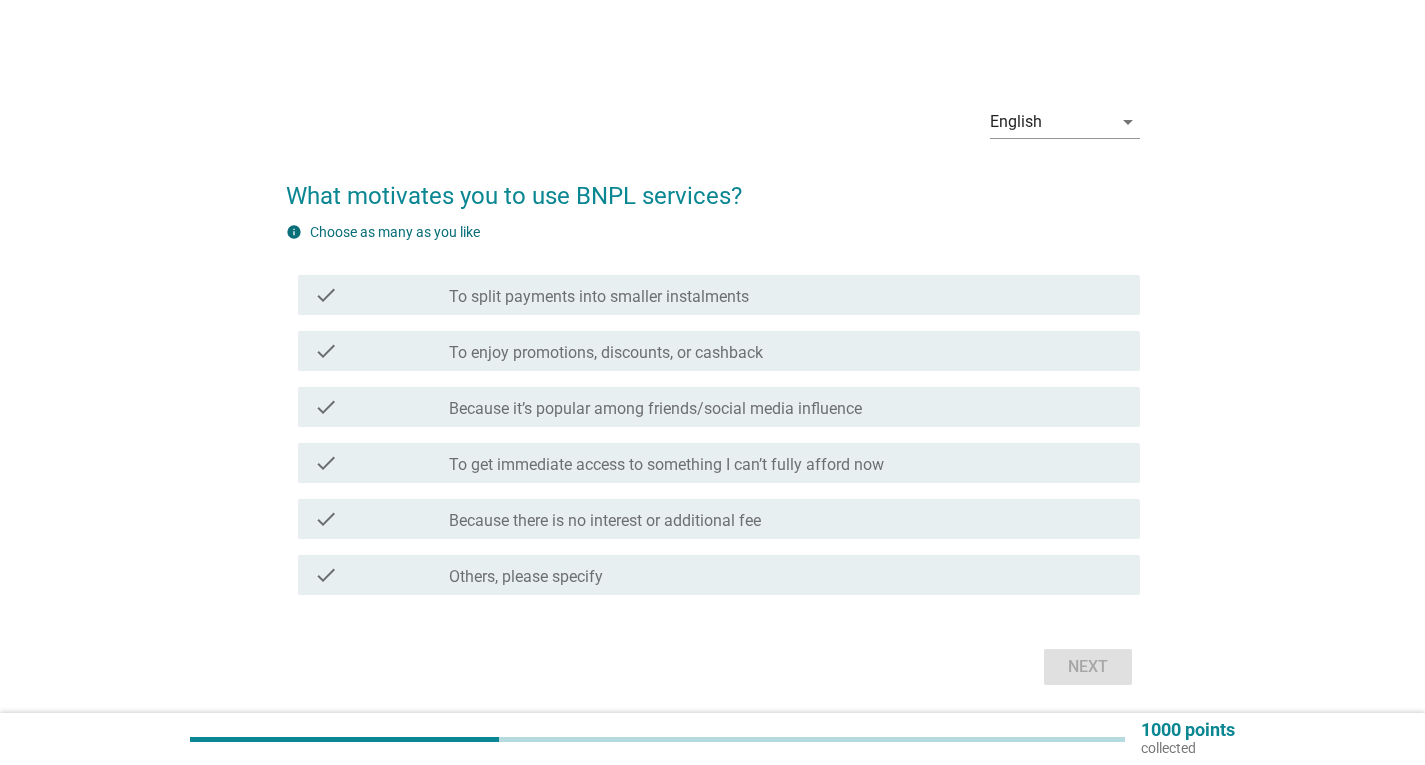 click on "To split payments into smaller instalments" at bounding box center (599, 297) 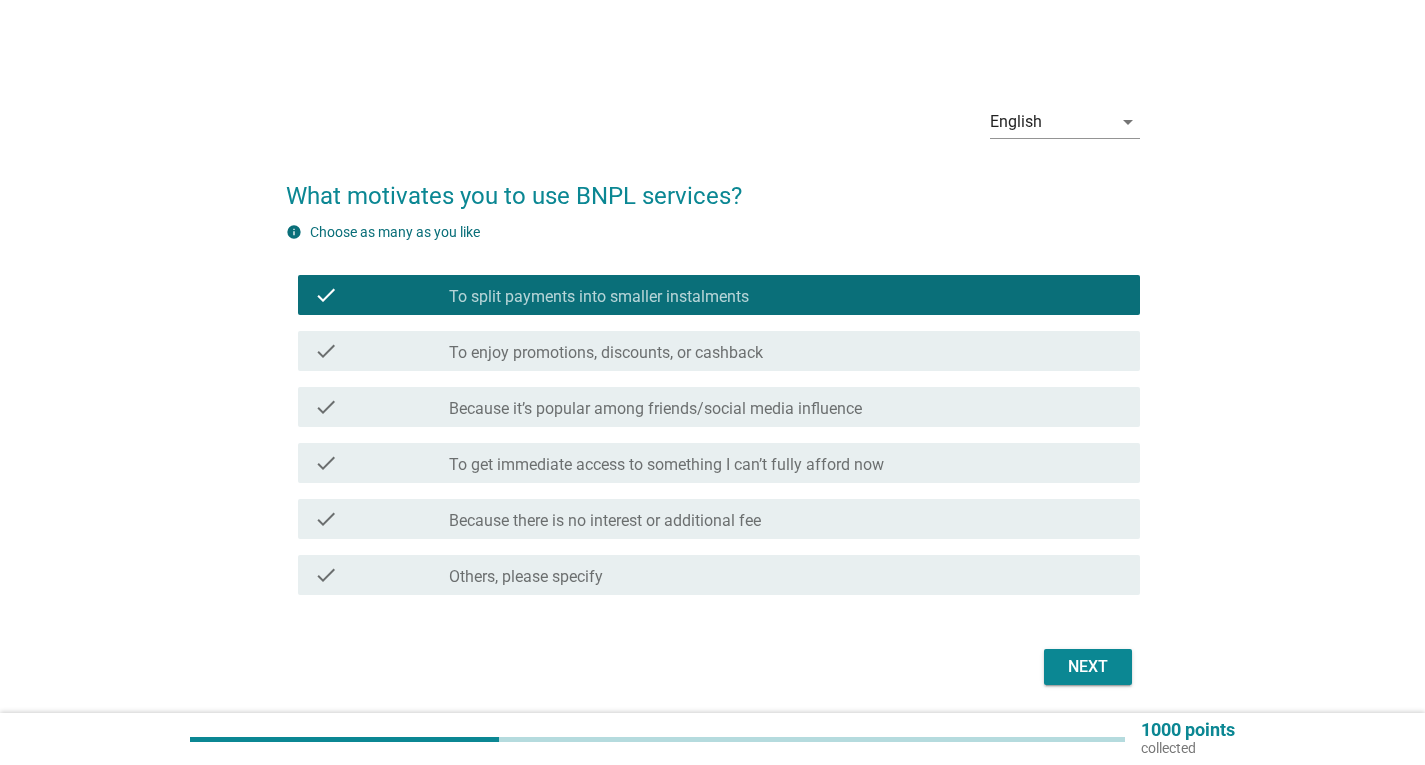 click on "Next" at bounding box center [1088, 667] 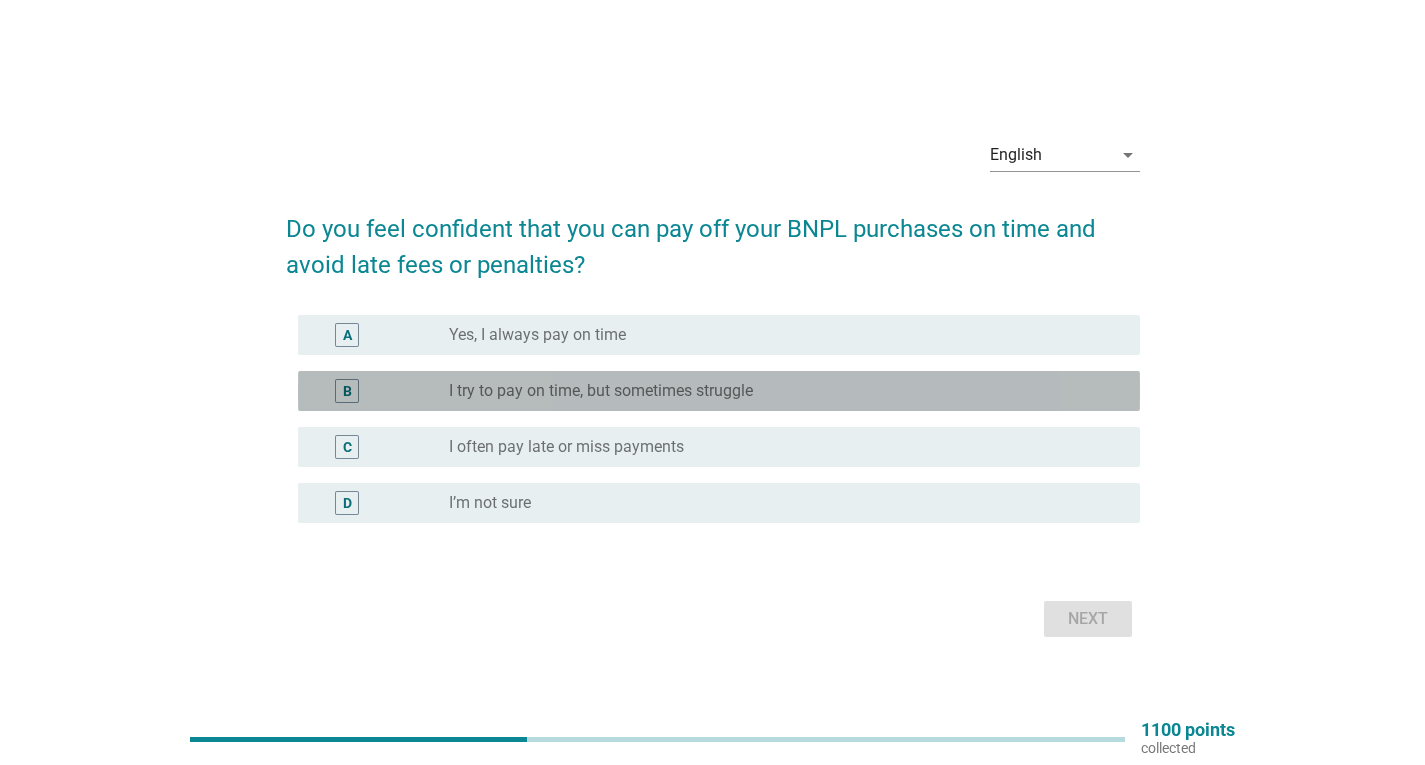 click on "I try to pay on time, but sometimes struggle" at bounding box center (601, 391) 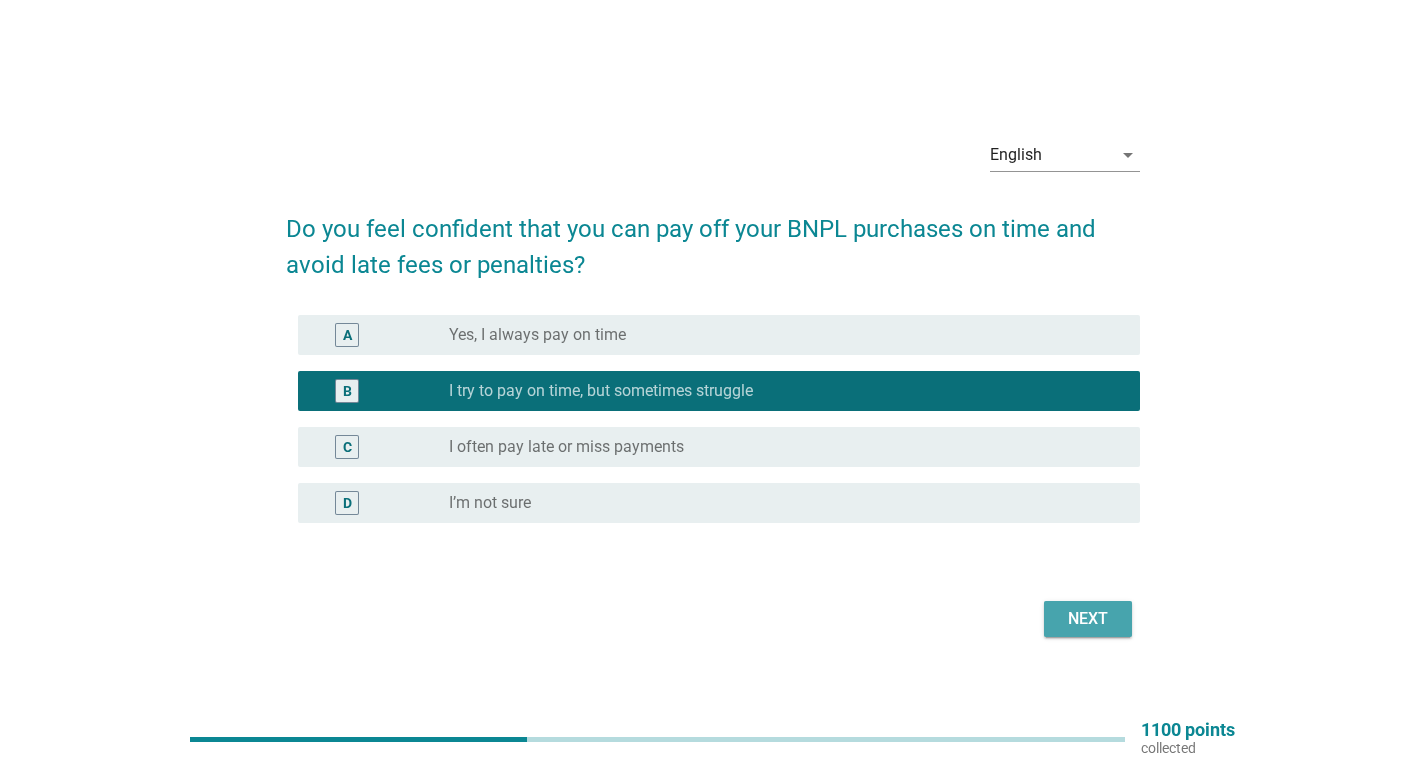 click on "Next" at bounding box center [1088, 619] 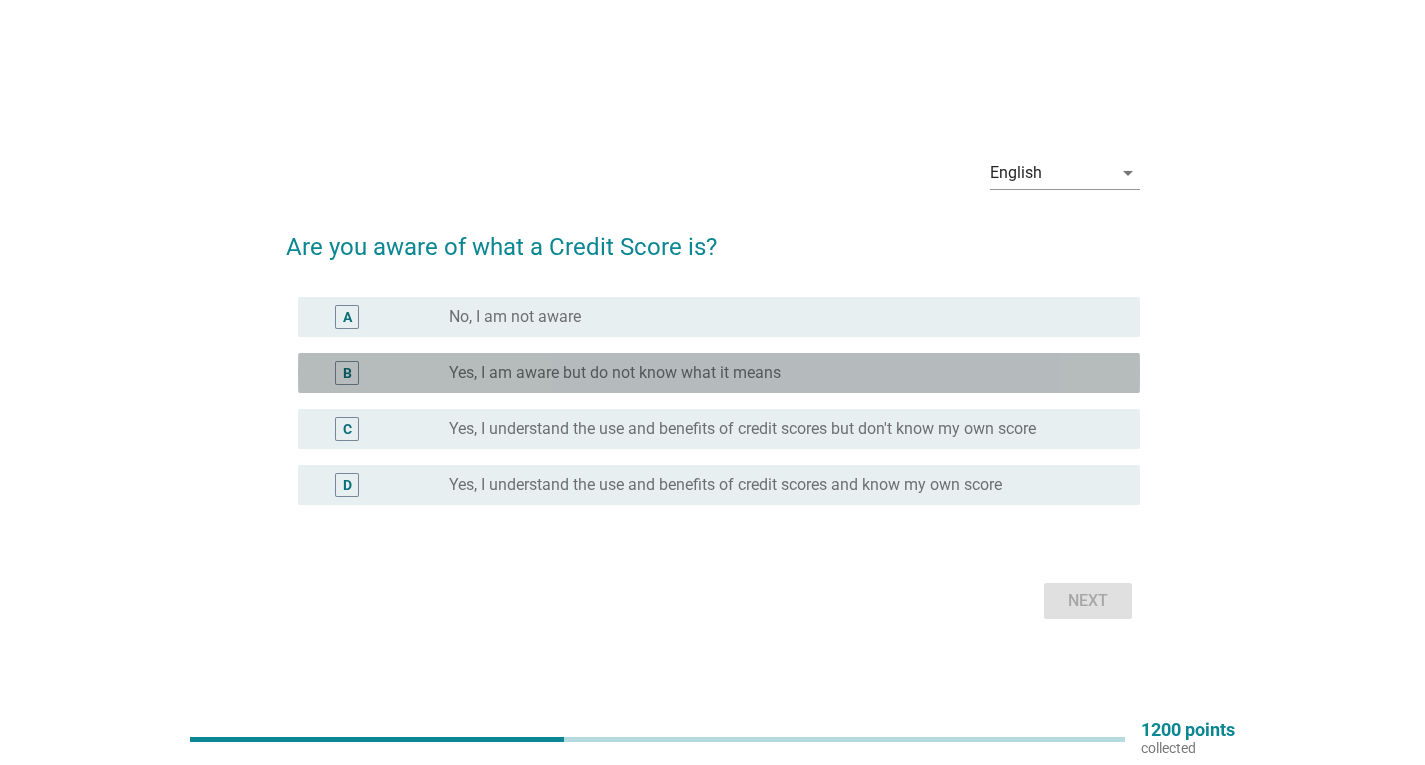 click on "Yes, I am aware but do not know what it means" at bounding box center [615, 373] 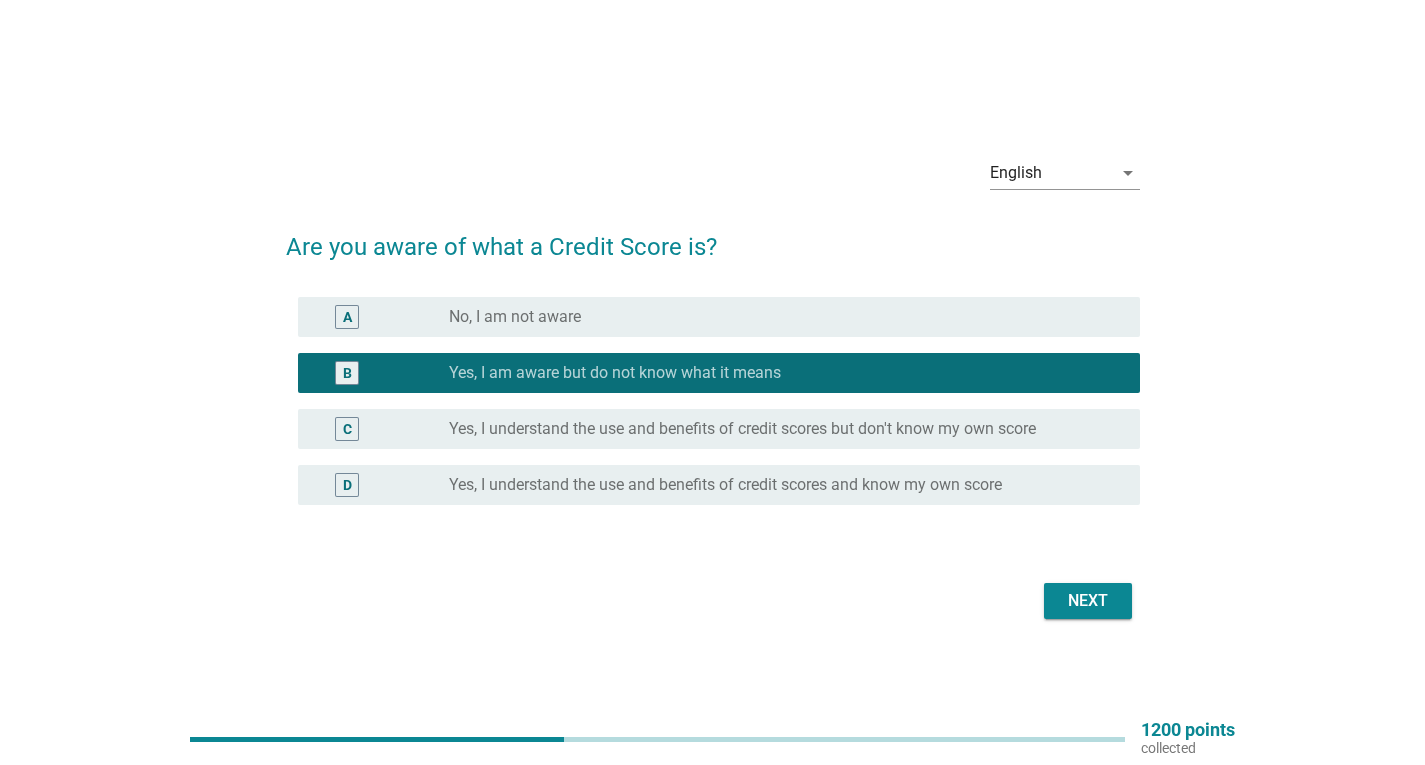 click on "Yes, I understand the use and benefits of credit scores but don't know my own score" at bounding box center (742, 429) 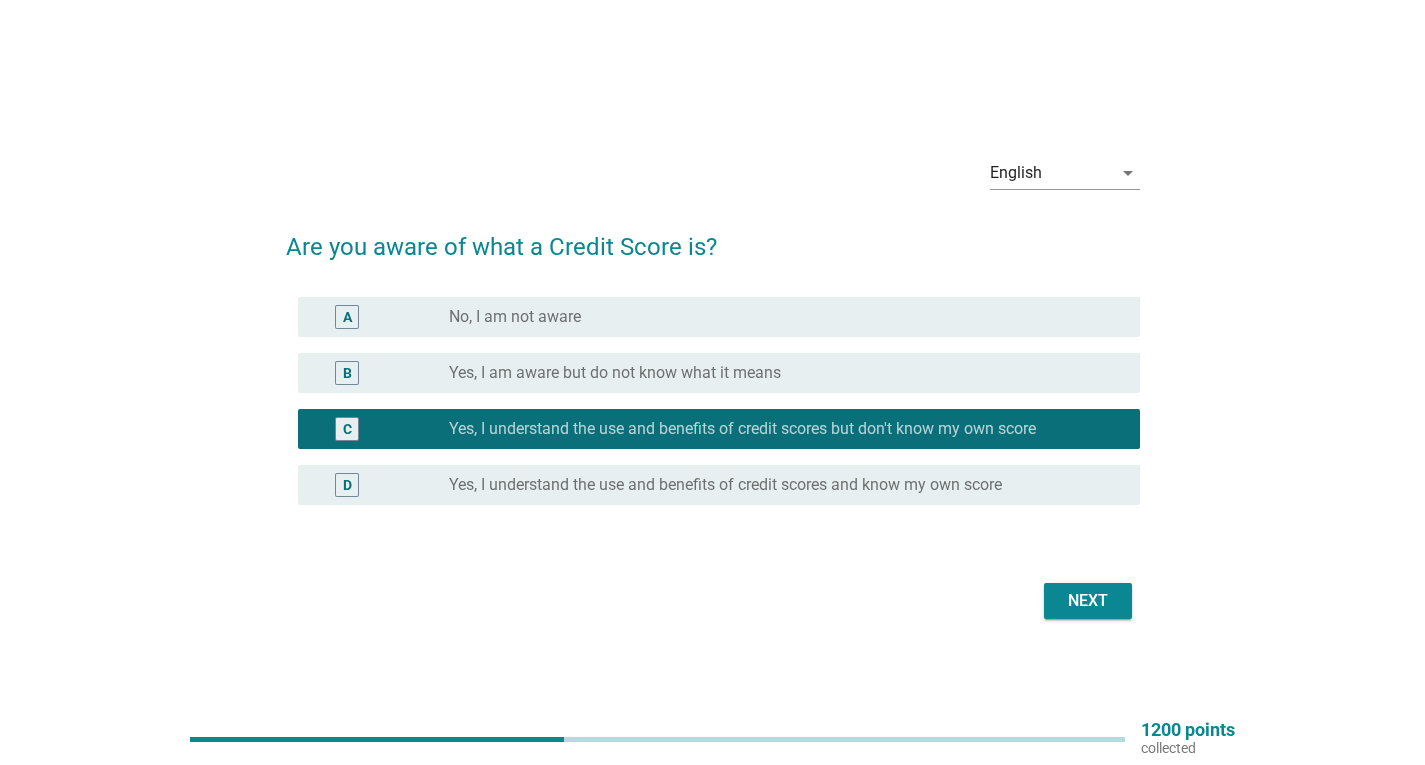 click on "Next" at bounding box center (1088, 601) 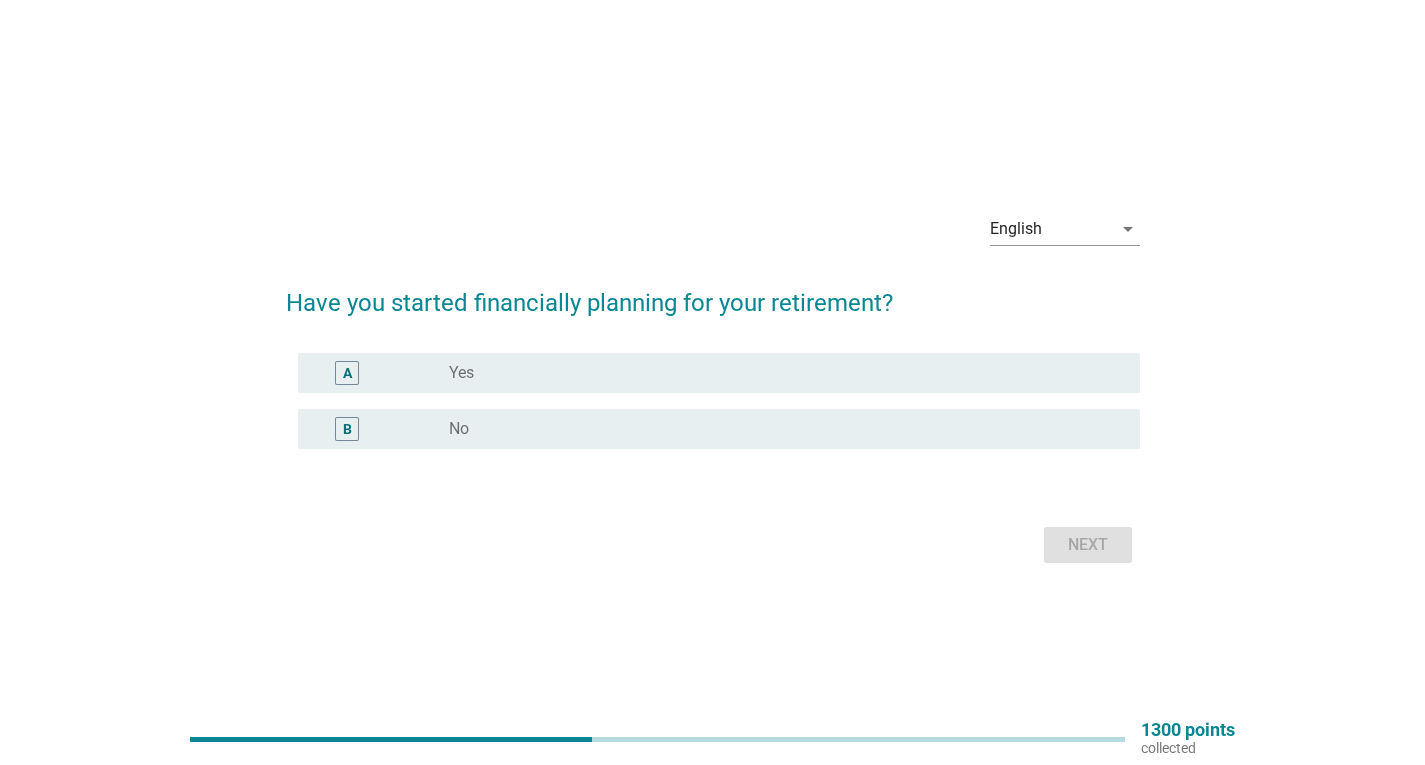 click on "radio_button_unchecked No" at bounding box center [786, 429] 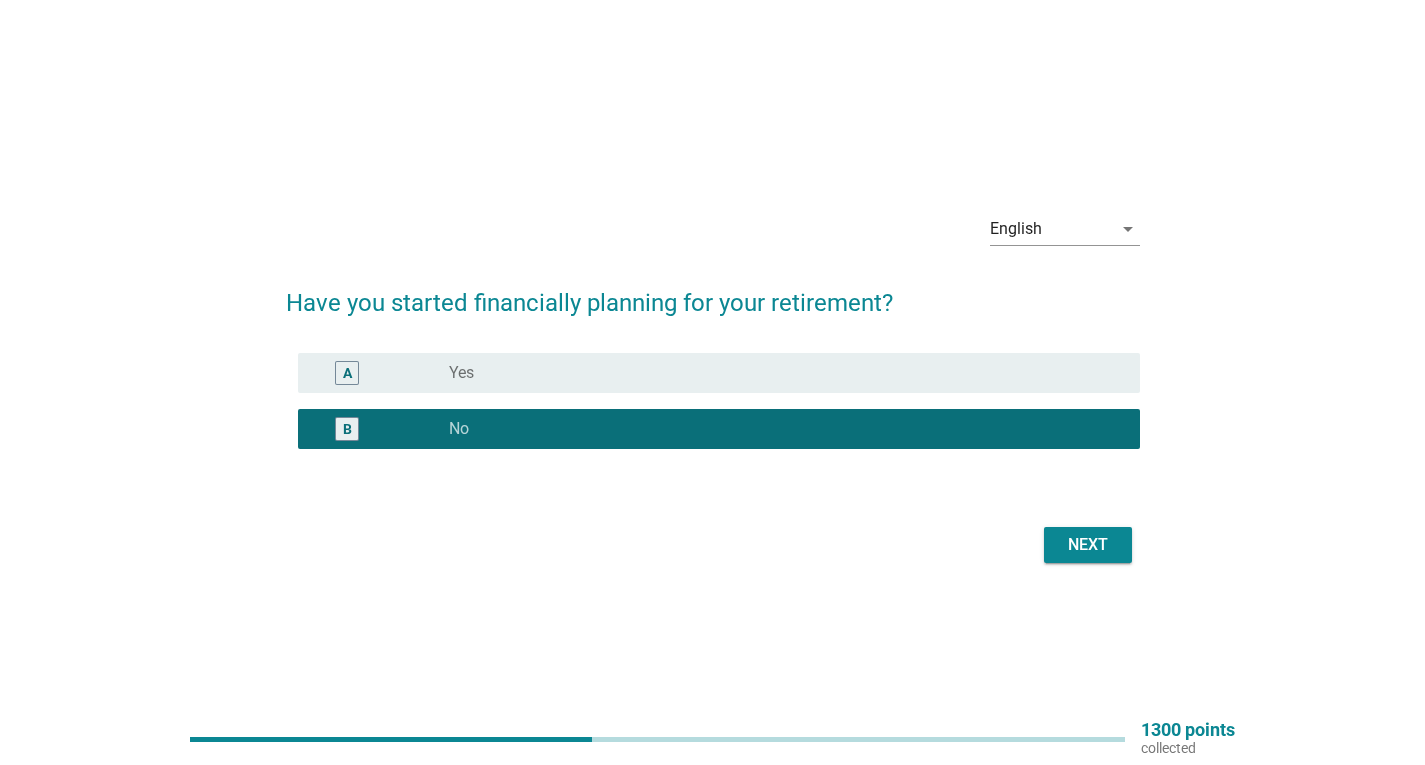 click on "Next" at bounding box center [1088, 545] 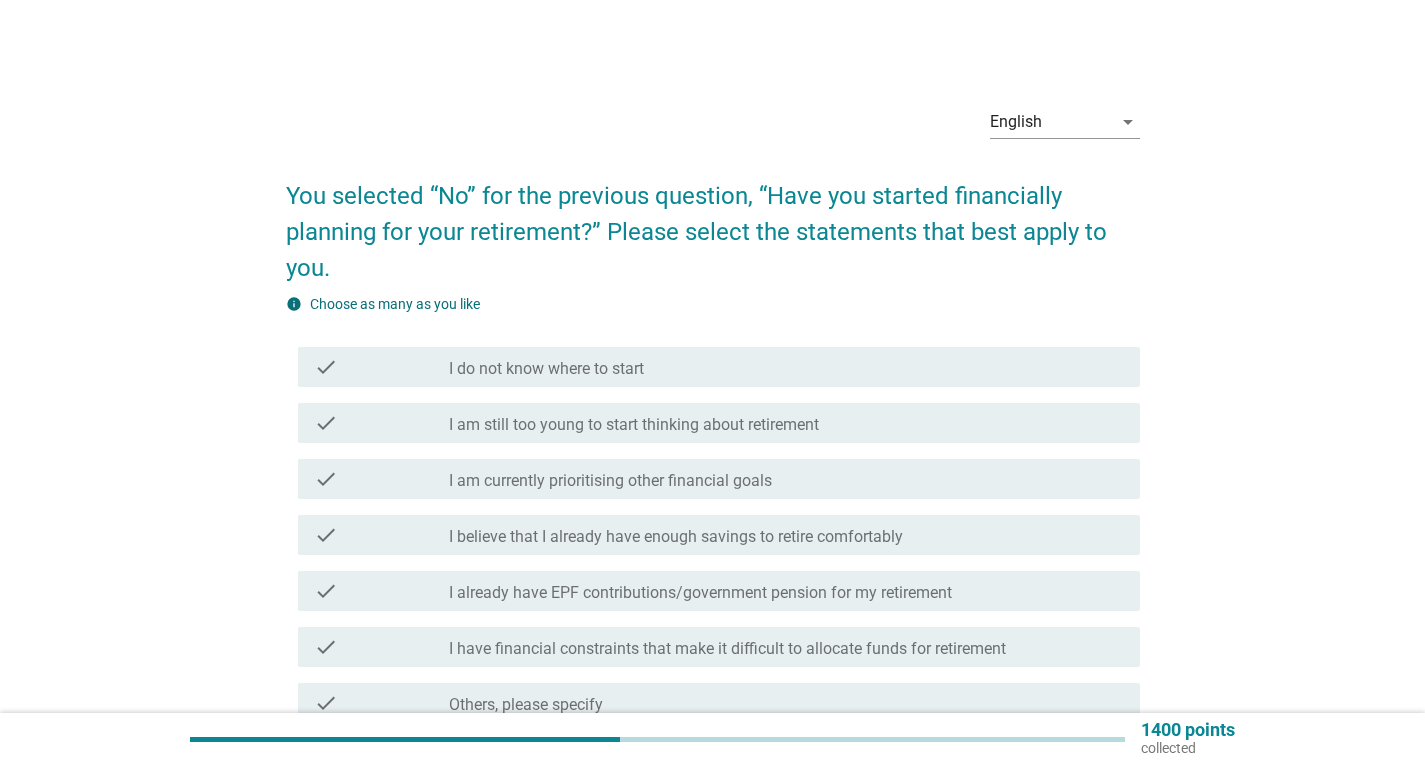 click on "I do not know where to start" at bounding box center [546, 369] 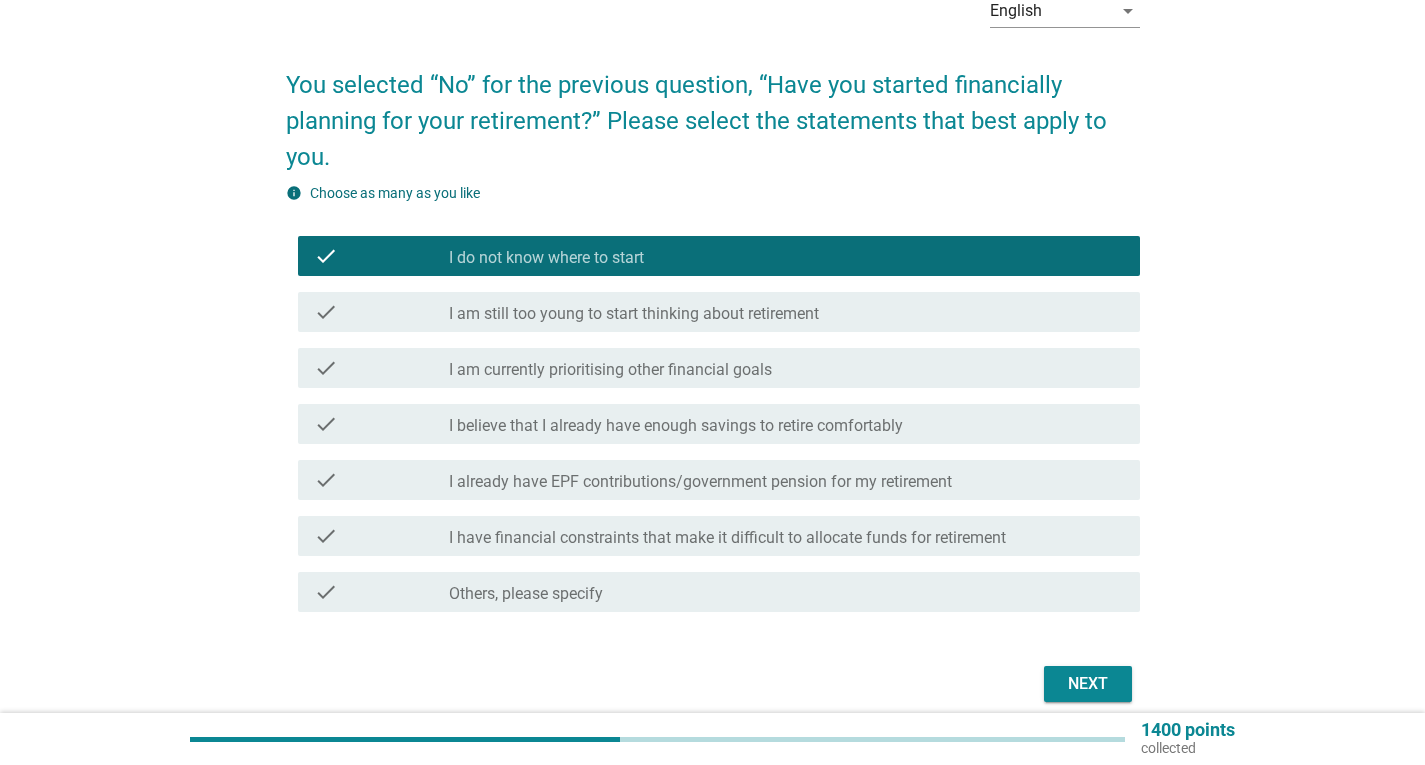 scroll, scrollTop: 196, scrollLeft: 0, axis: vertical 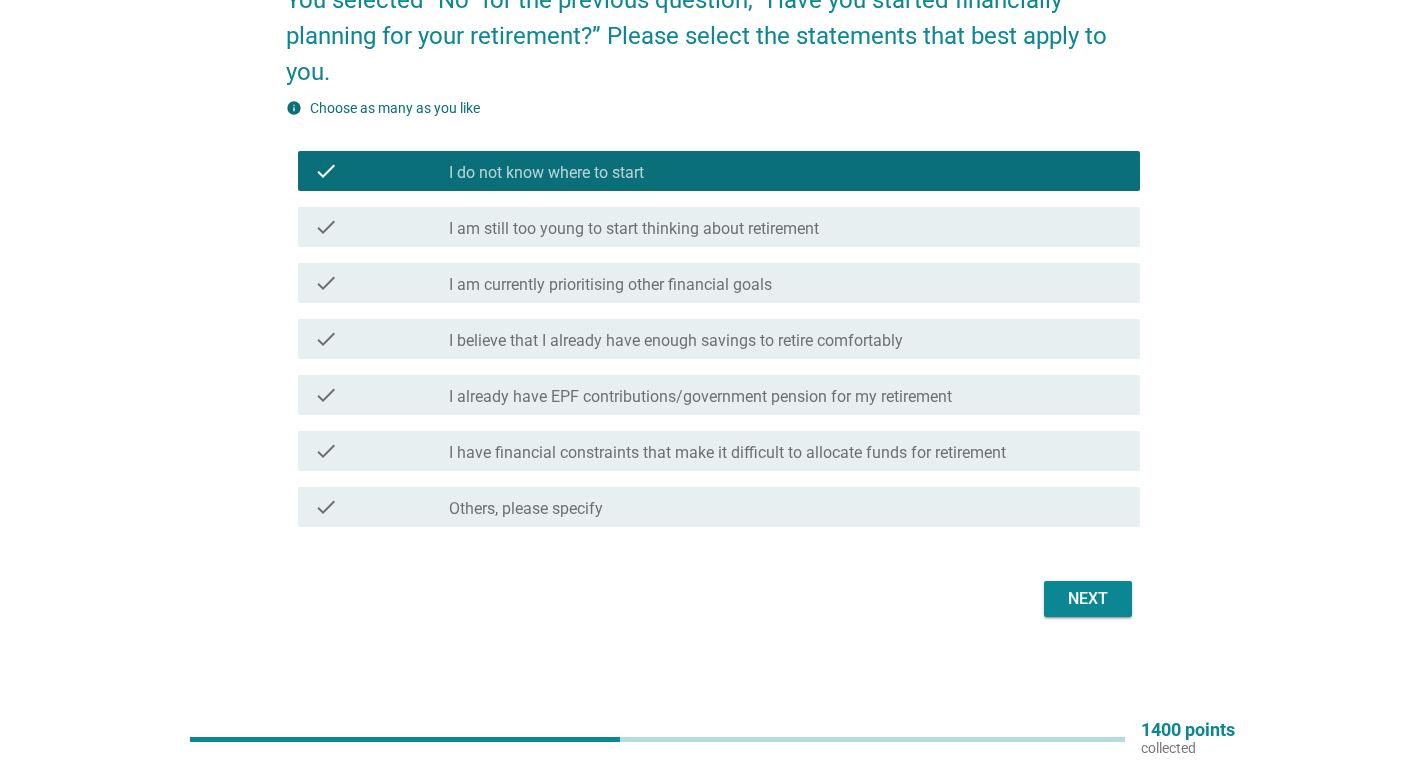 click on "I have financial constraints that make it difficult to allocate funds for retirement" at bounding box center (727, 453) 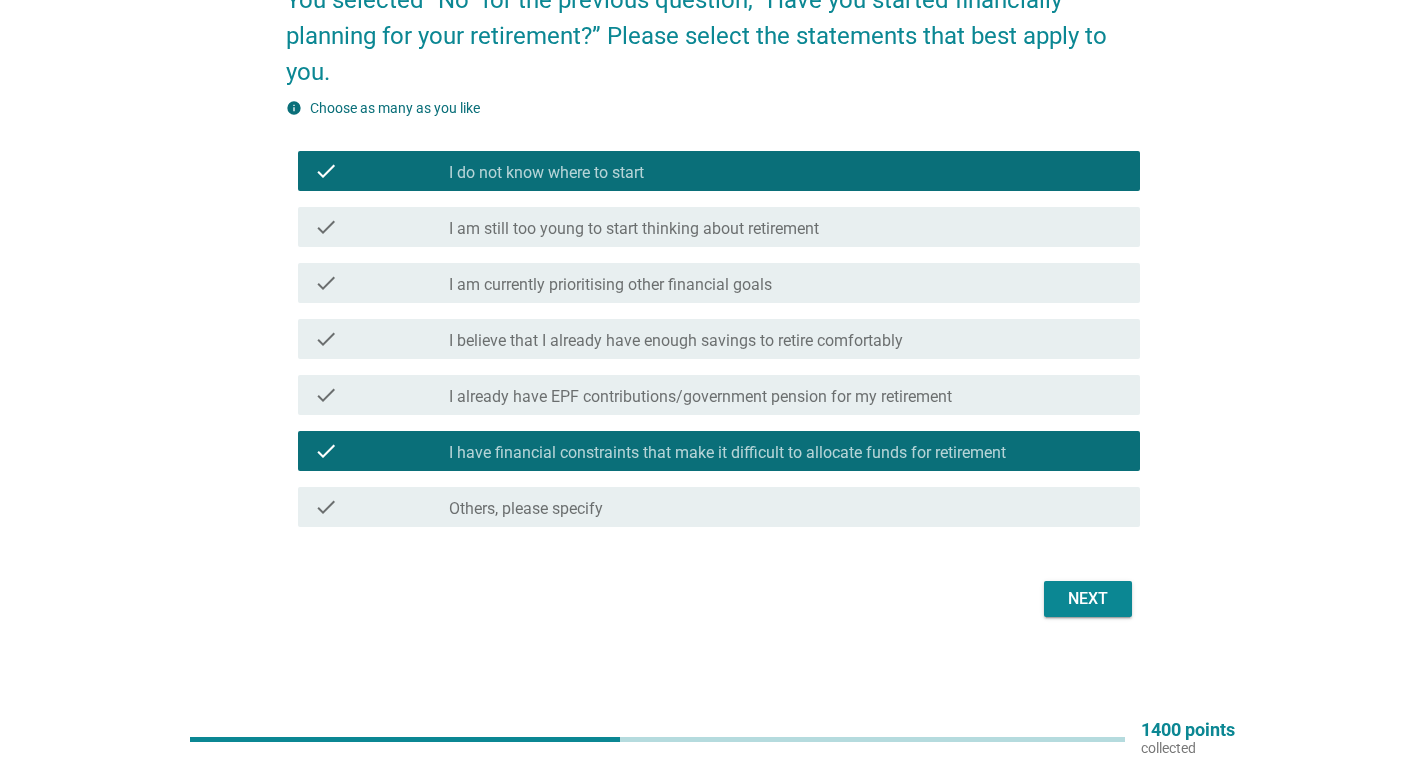 click on "Next" at bounding box center [1088, 599] 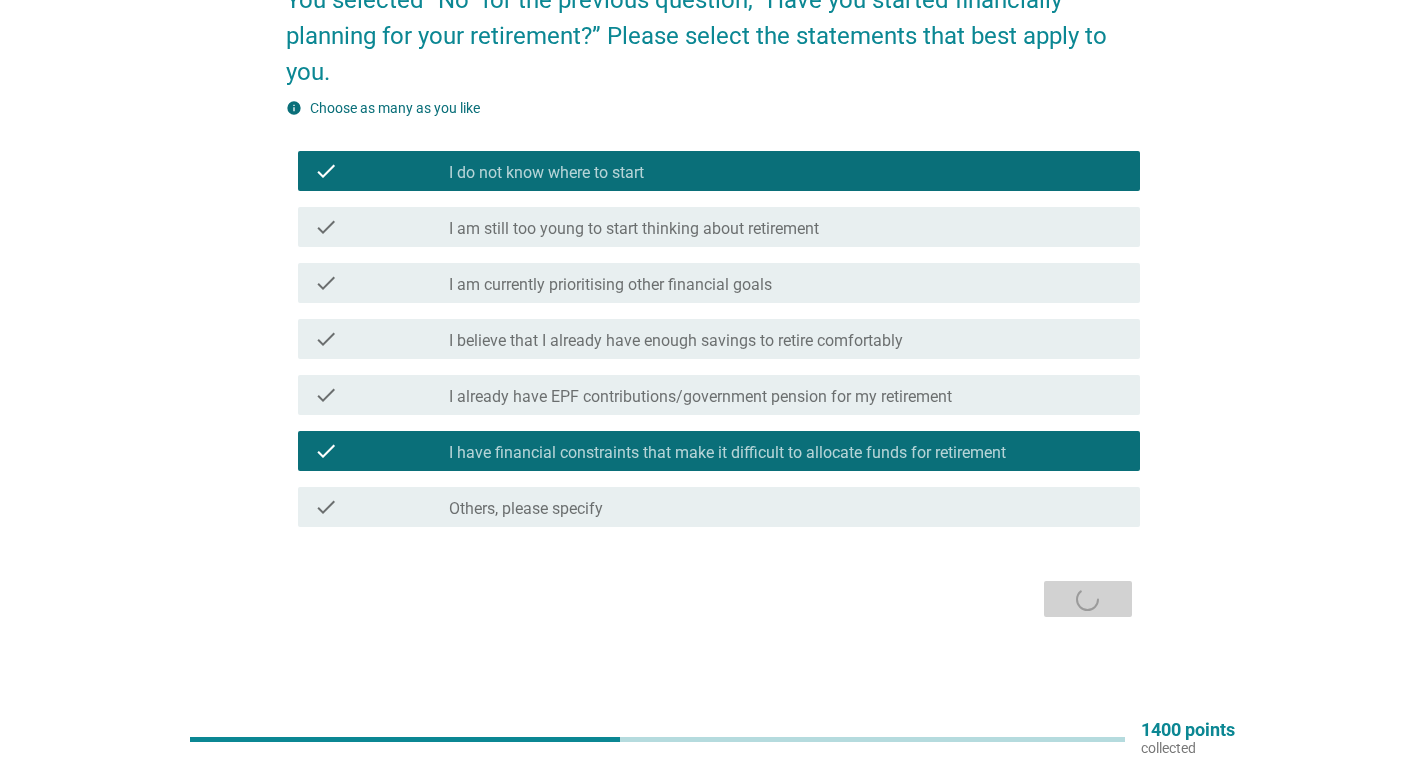 scroll, scrollTop: 0, scrollLeft: 0, axis: both 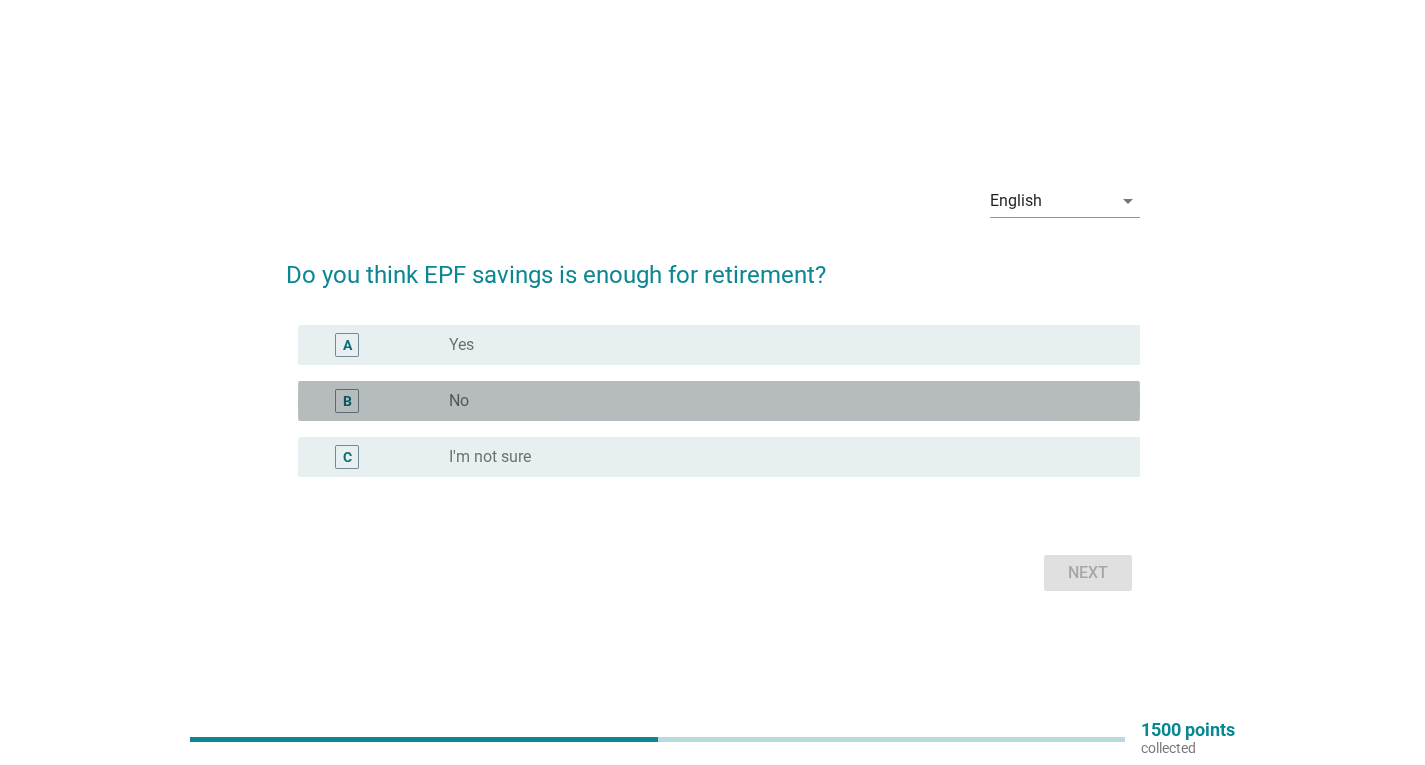 click on "radio_button_unchecked No" at bounding box center (786, 401) 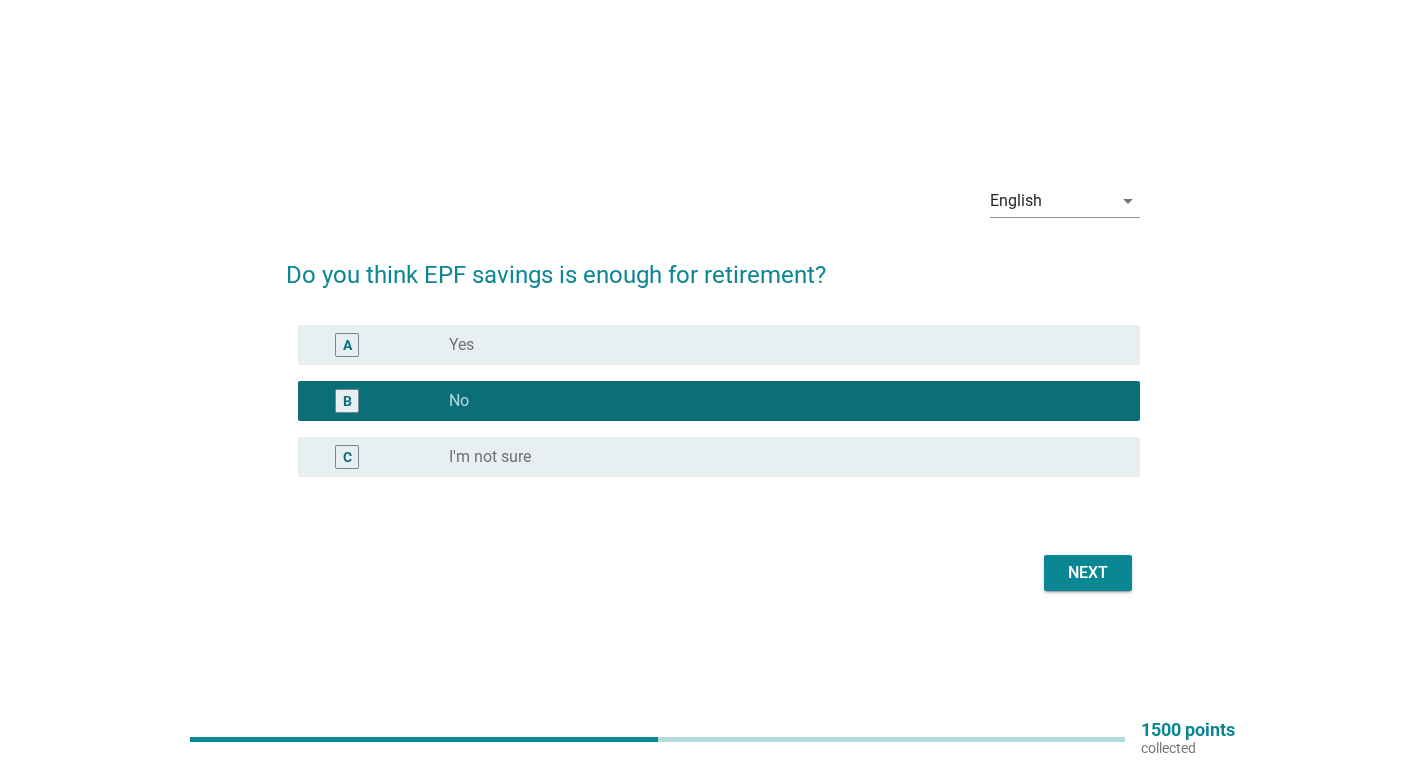 click on "Next" at bounding box center [1088, 573] 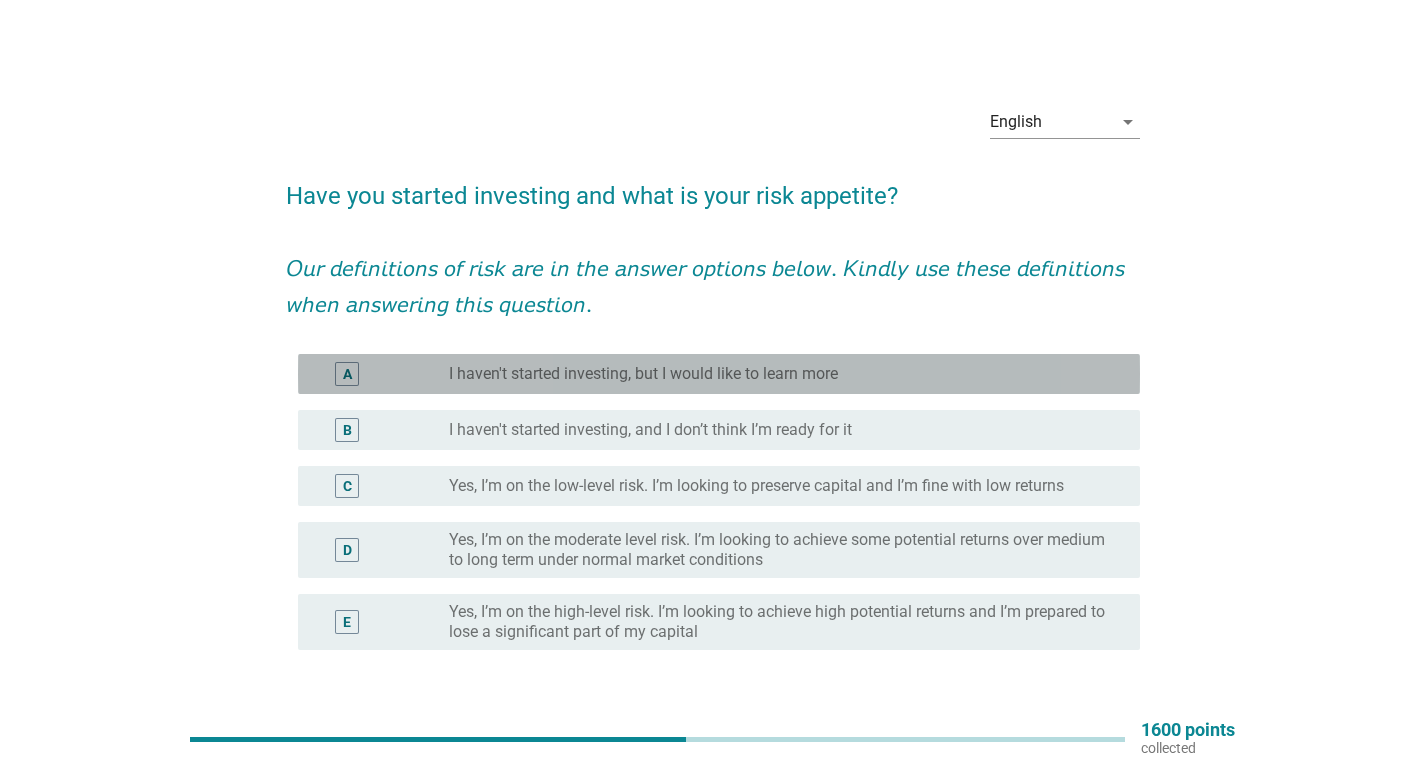 click on "I haven't started investing, but I would like to learn more" at bounding box center [643, 374] 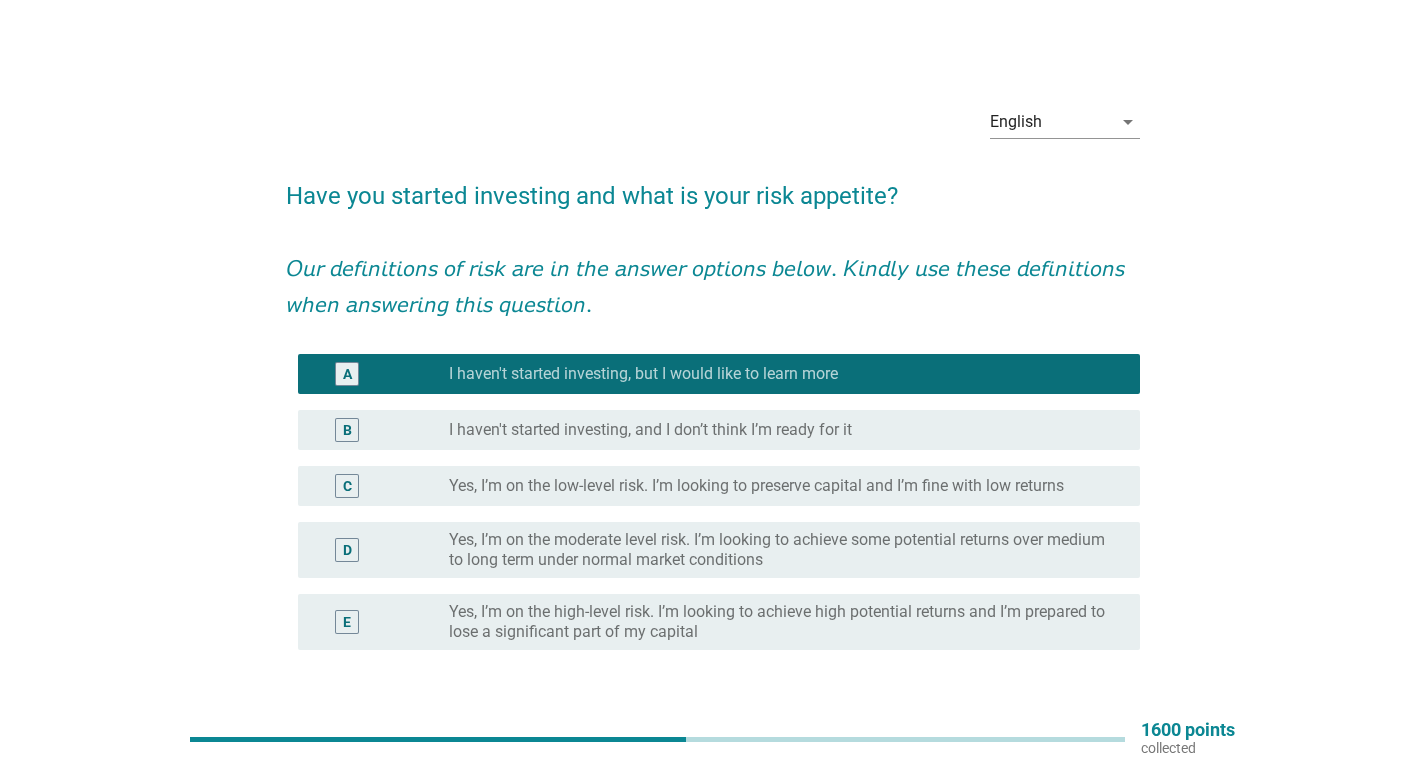 click on "I haven't started investing, and I don’t think I’m ready for it" at bounding box center [650, 430] 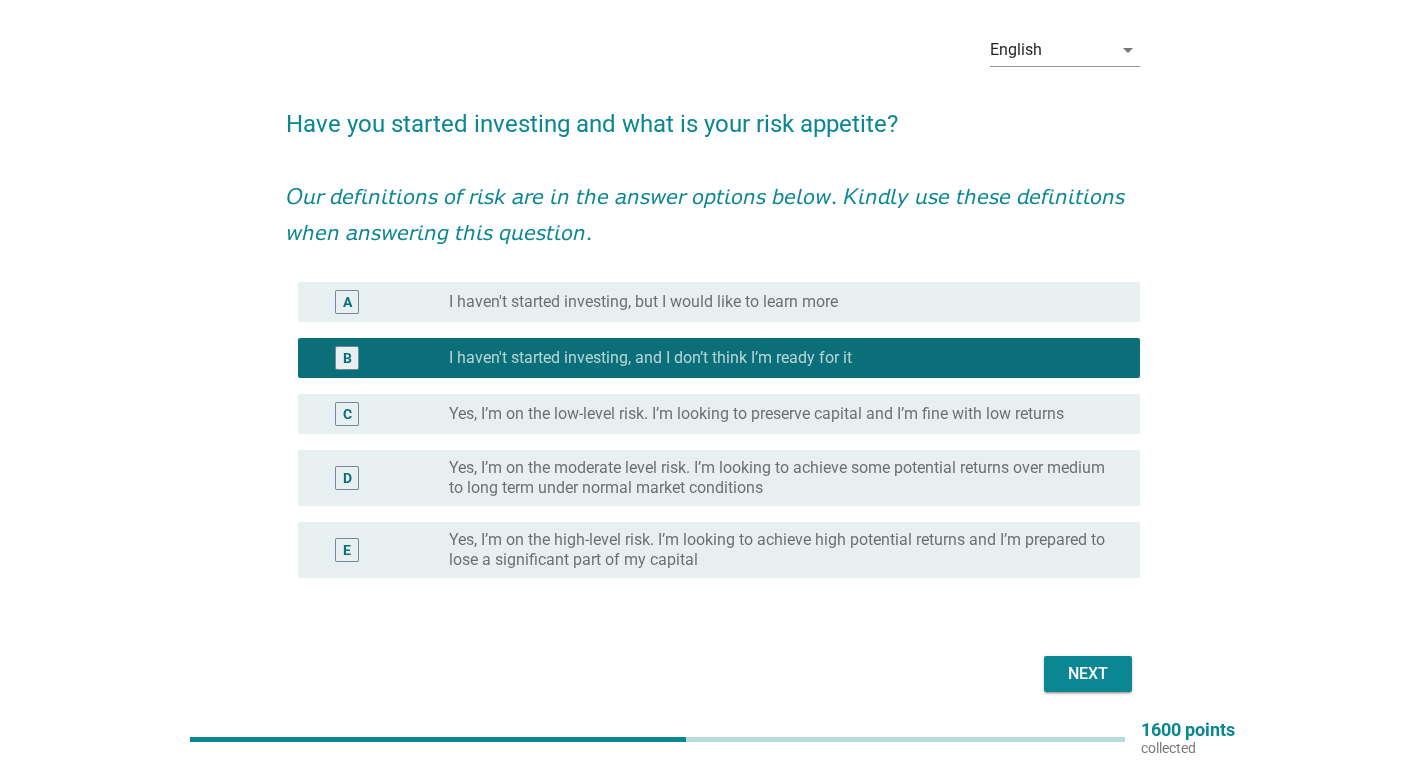 scroll, scrollTop: 147, scrollLeft: 0, axis: vertical 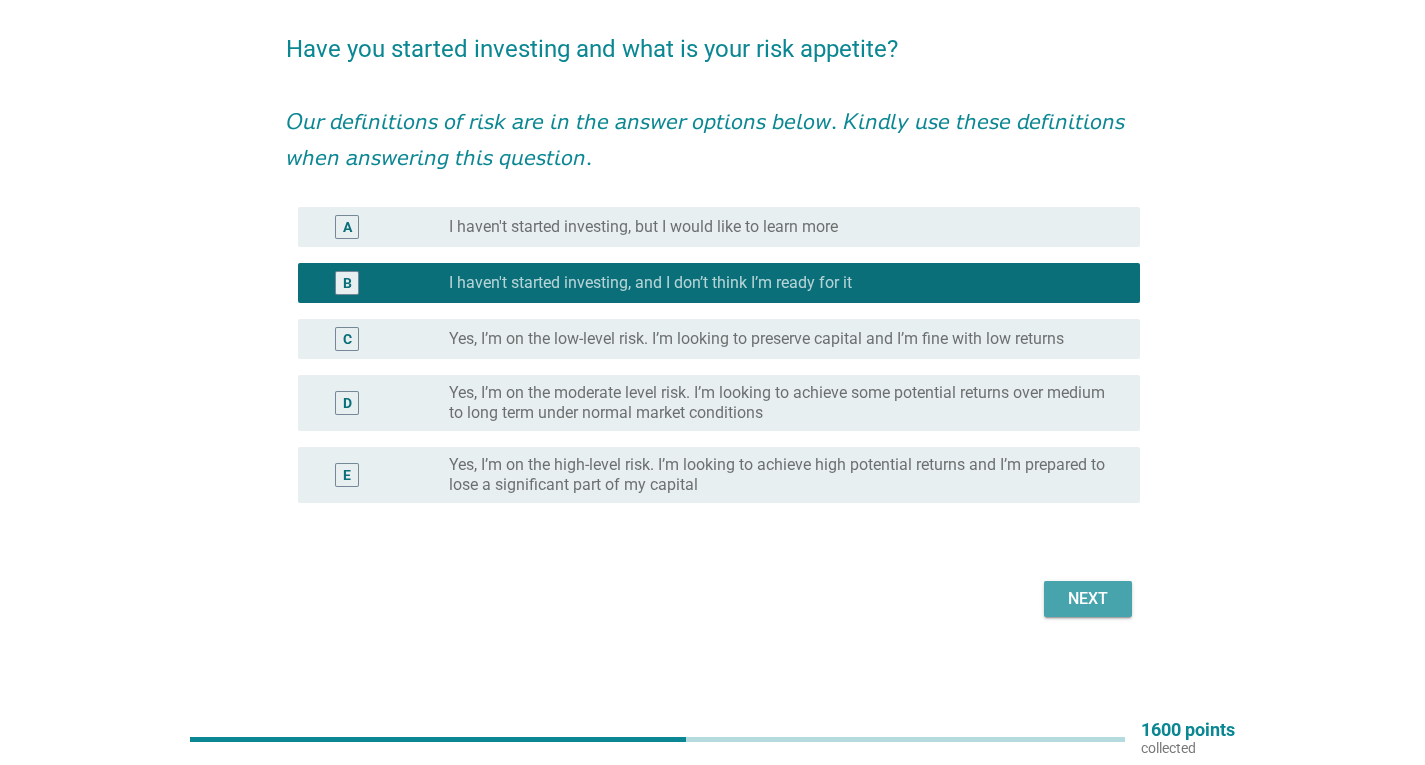 click on "Next" at bounding box center [1088, 599] 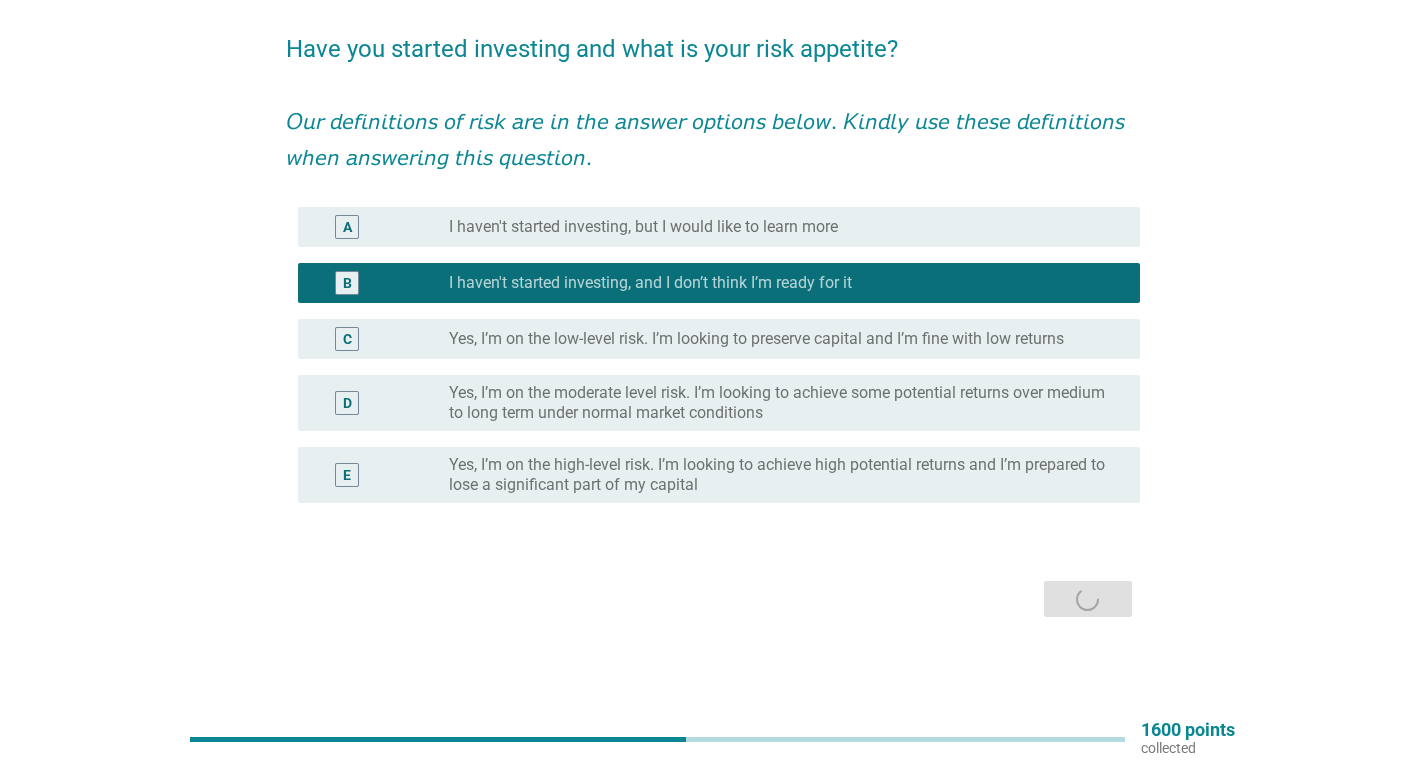 scroll, scrollTop: 0, scrollLeft: 0, axis: both 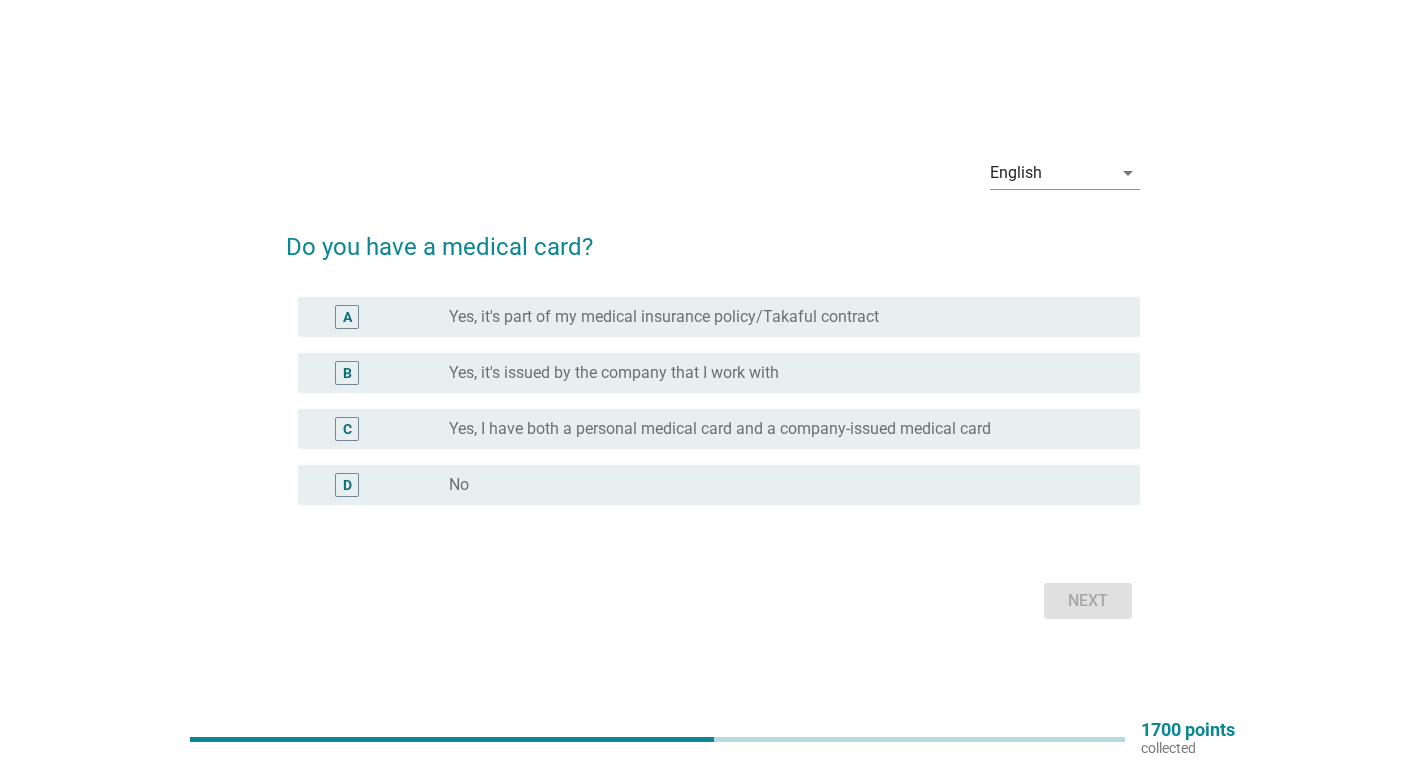 click on "radio_button_unchecked No" at bounding box center [778, 485] 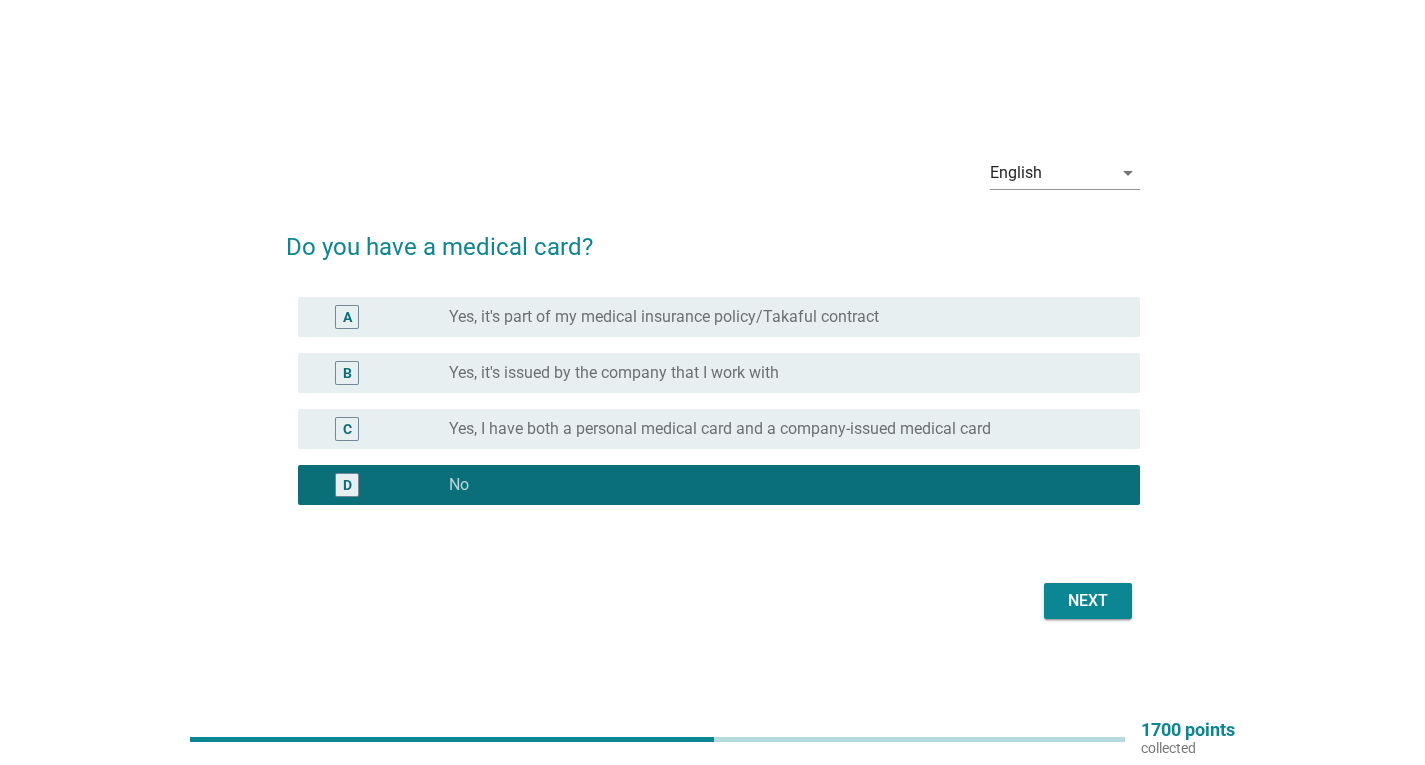 click on "Yes, it's issued by the company that I work with" at bounding box center (614, 373) 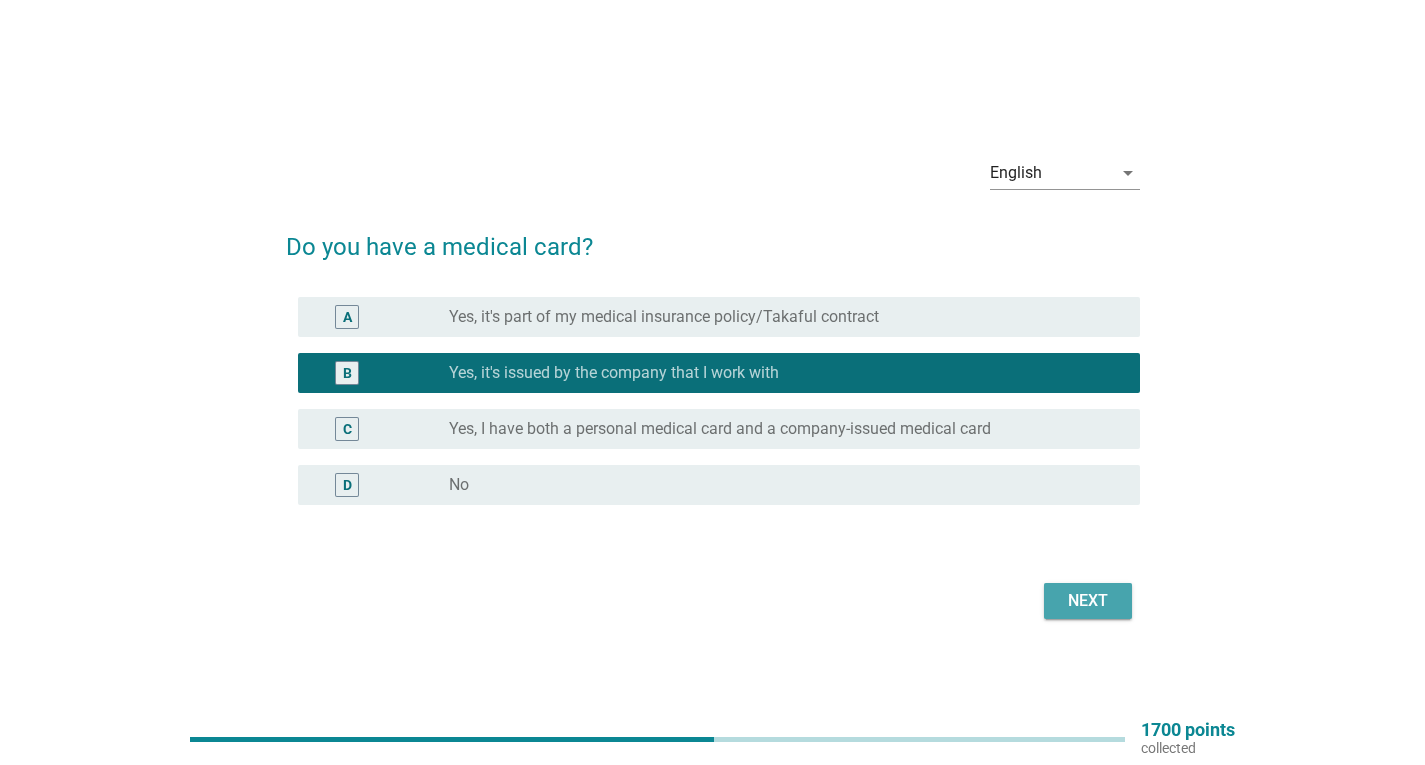 click on "Next" at bounding box center (1088, 601) 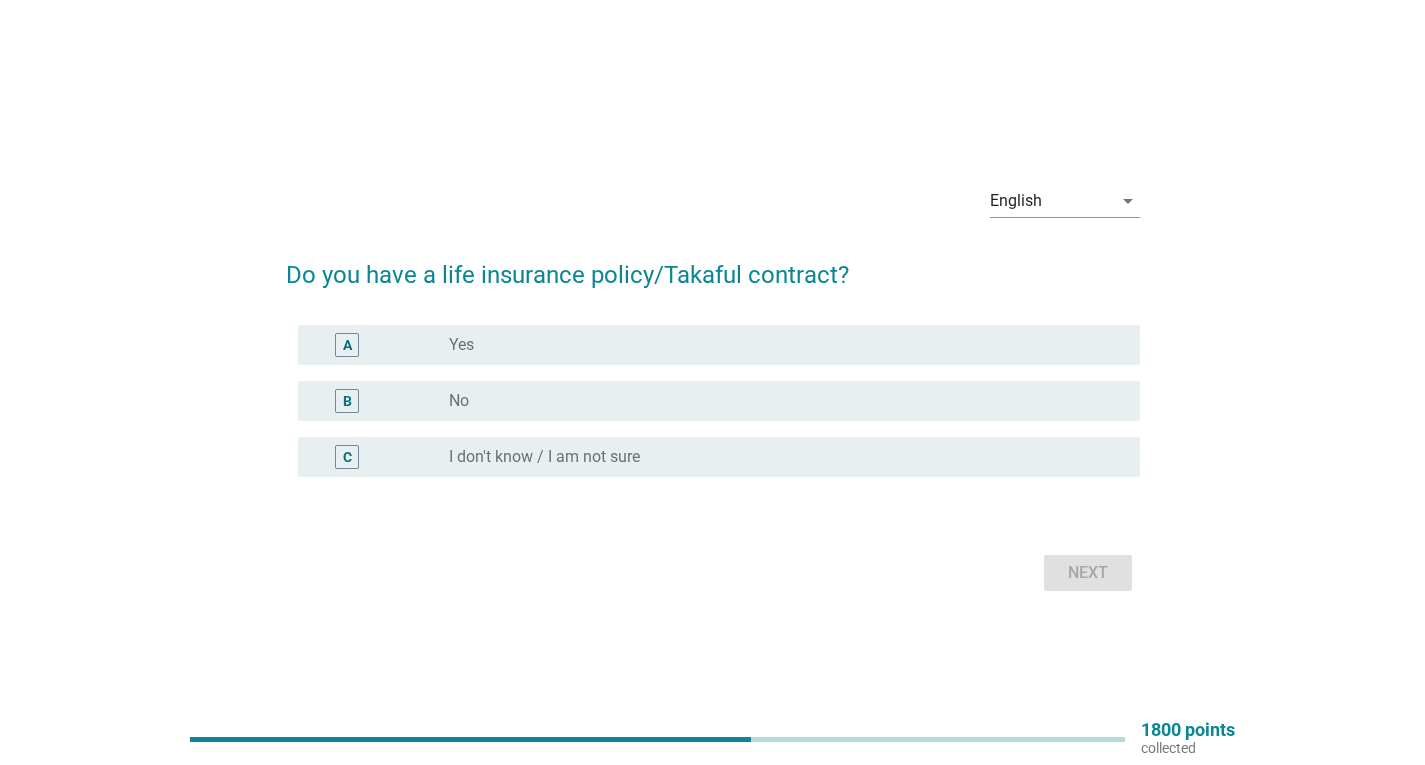 click on "radio_button_unchecked No" at bounding box center [778, 401] 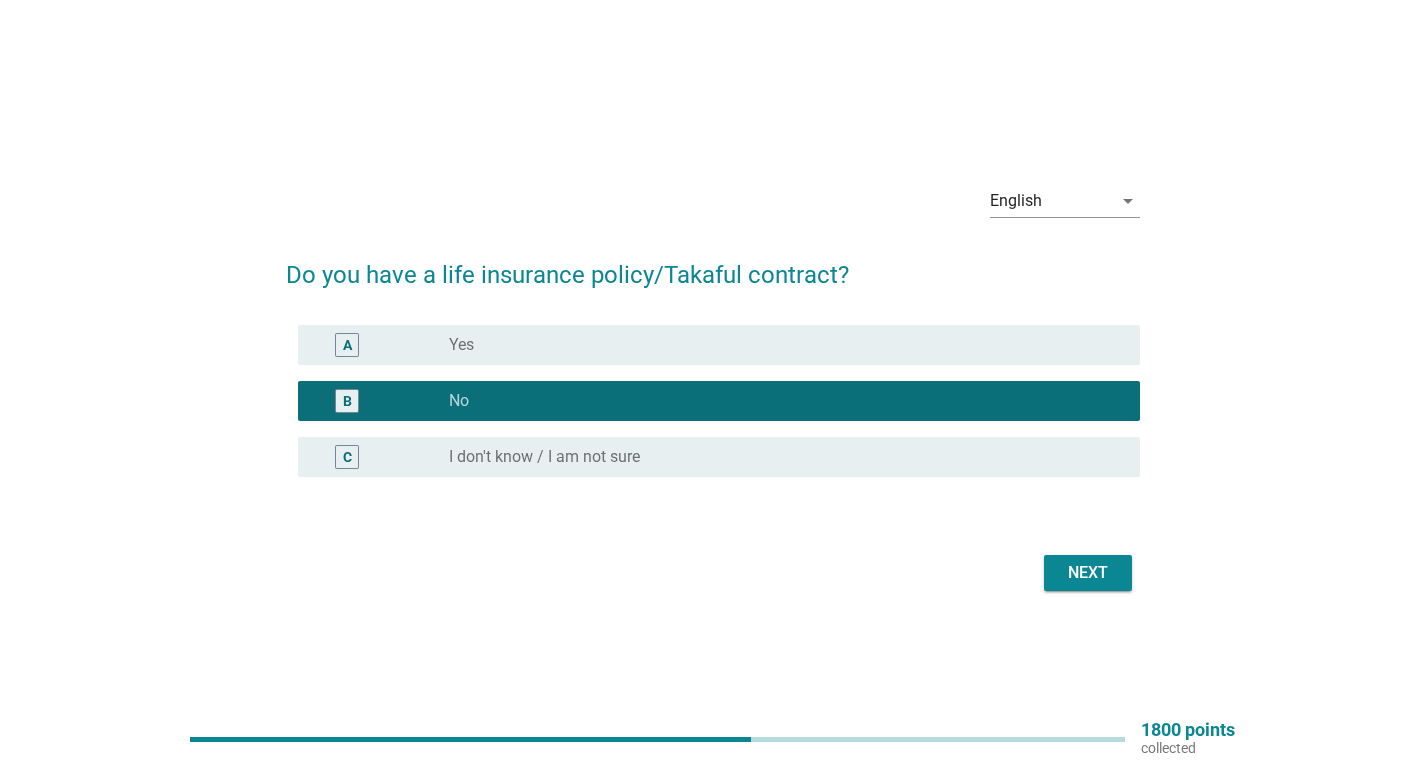 click on "C     radio_button_unchecked I don't know / I am not sure" at bounding box center (713, 457) 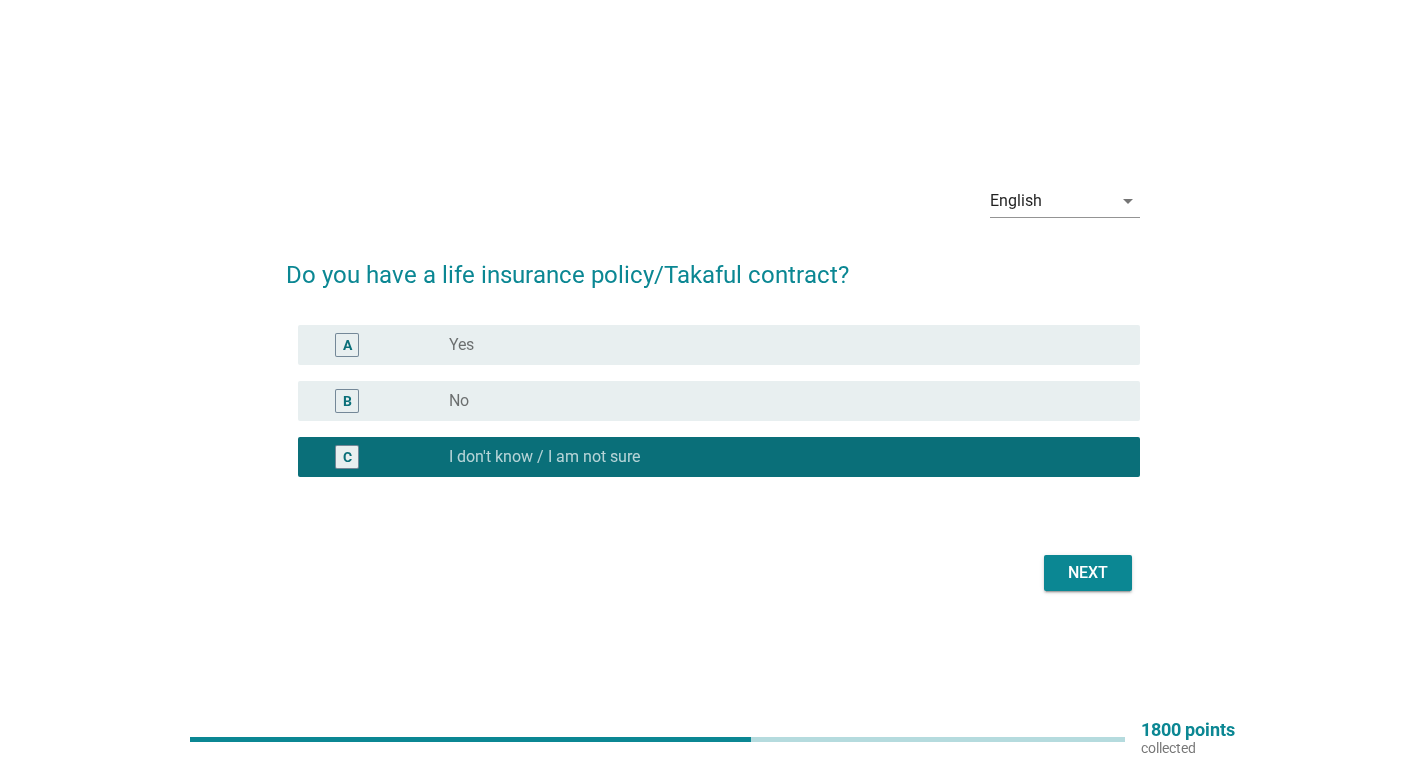 click on "Next" at bounding box center [1088, 573] 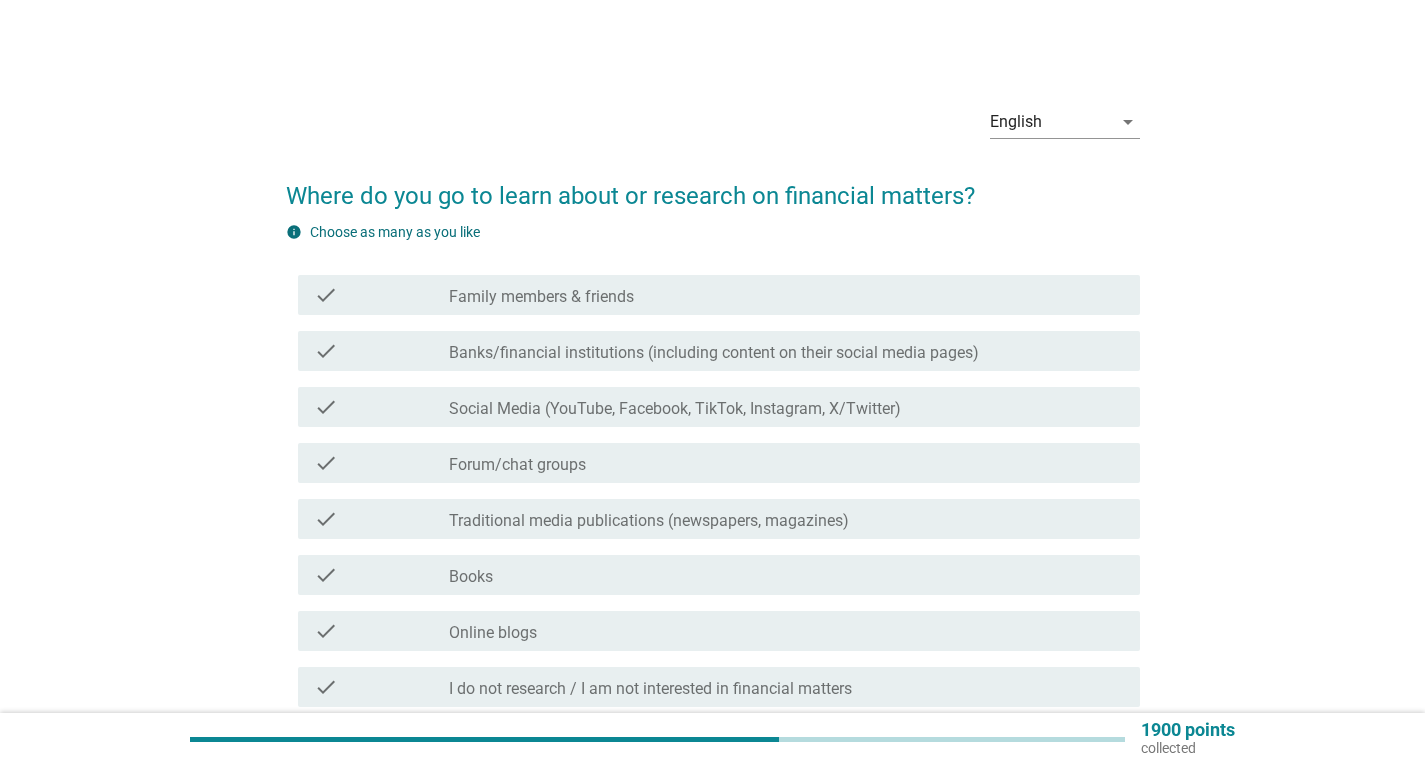 scroll, scrollTop: 200, scrollLeft: 0, axis: vertical 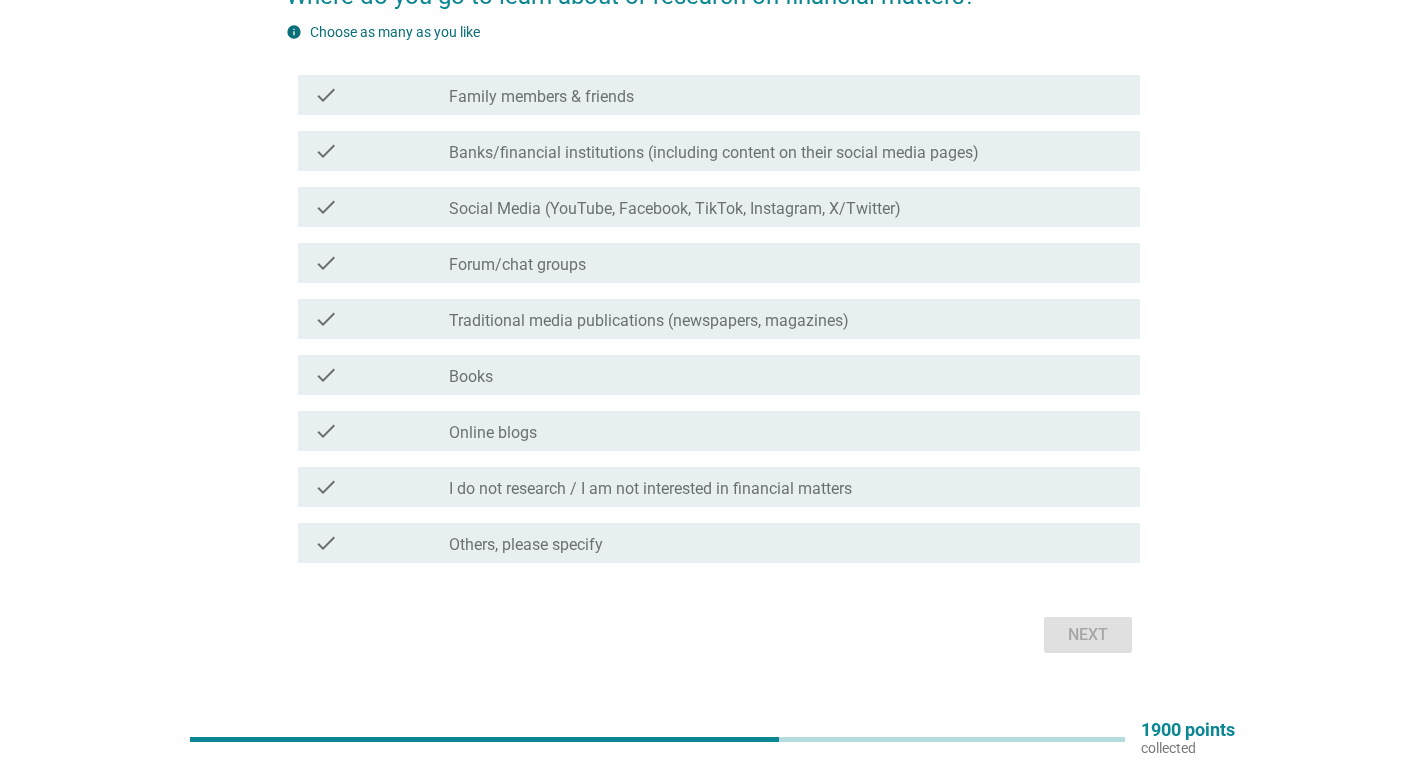 click on "Family members & friends" at bounding box center (541, 97) 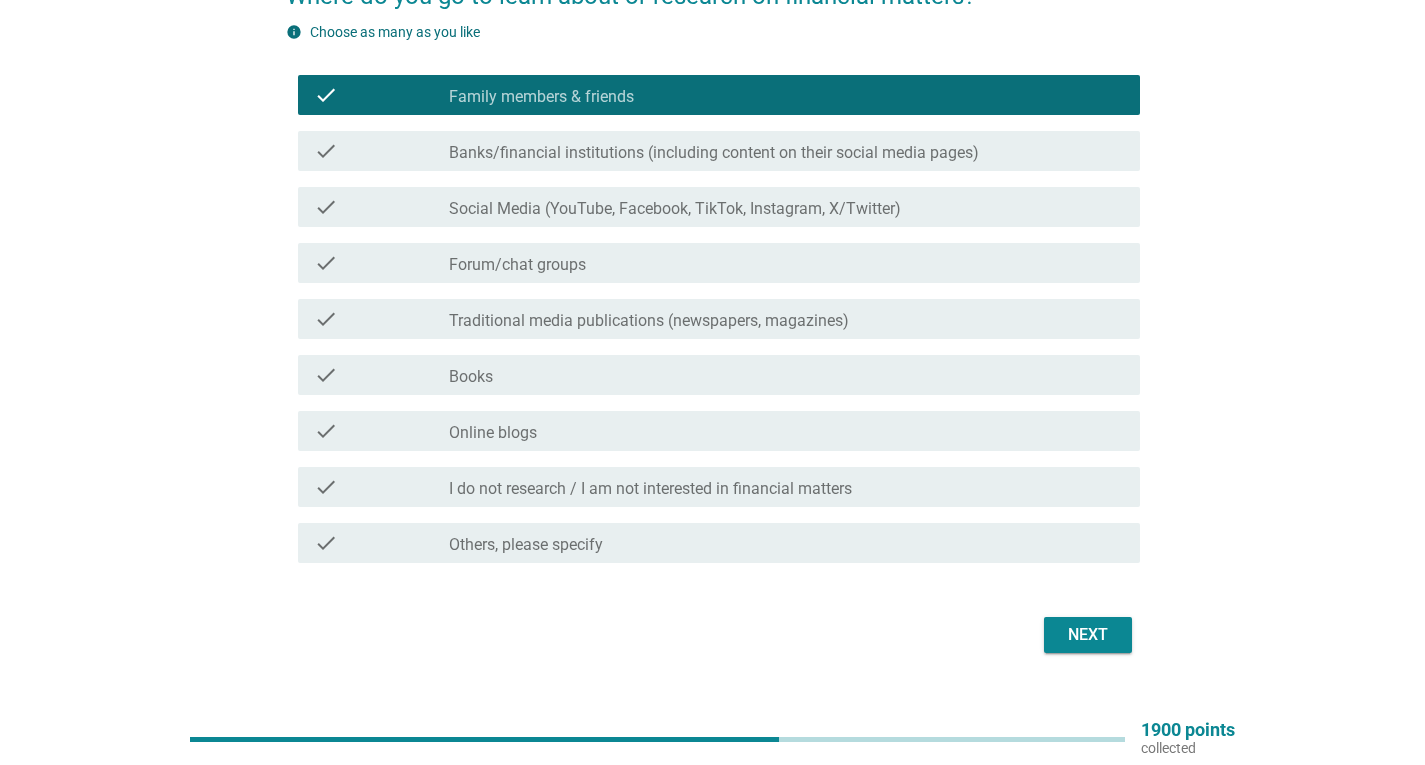click on "Social Media (YouTube, Facebook, TikTok, Instagram, X/Twitter)" at bounding box center (675, 209) 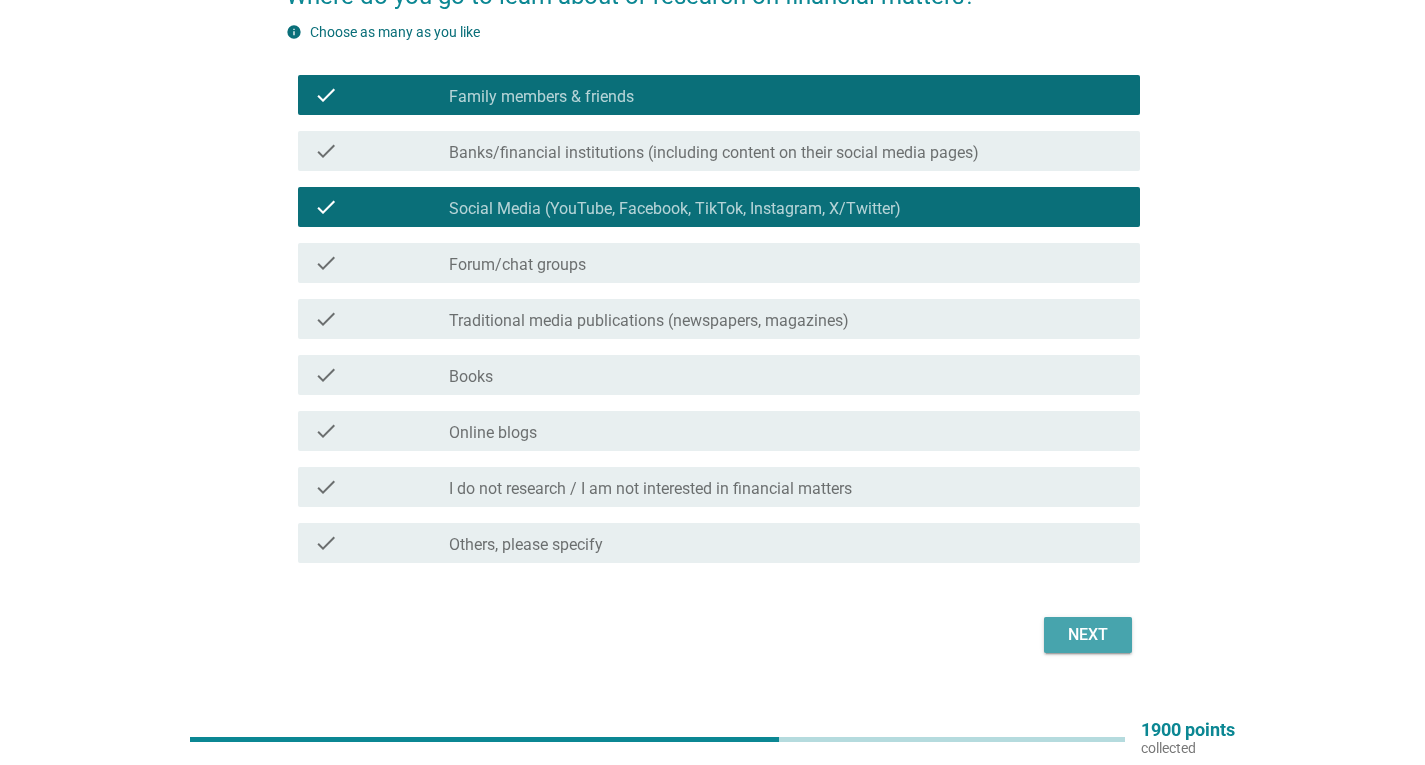 click on "Next" at bounding box center (1088, 635) 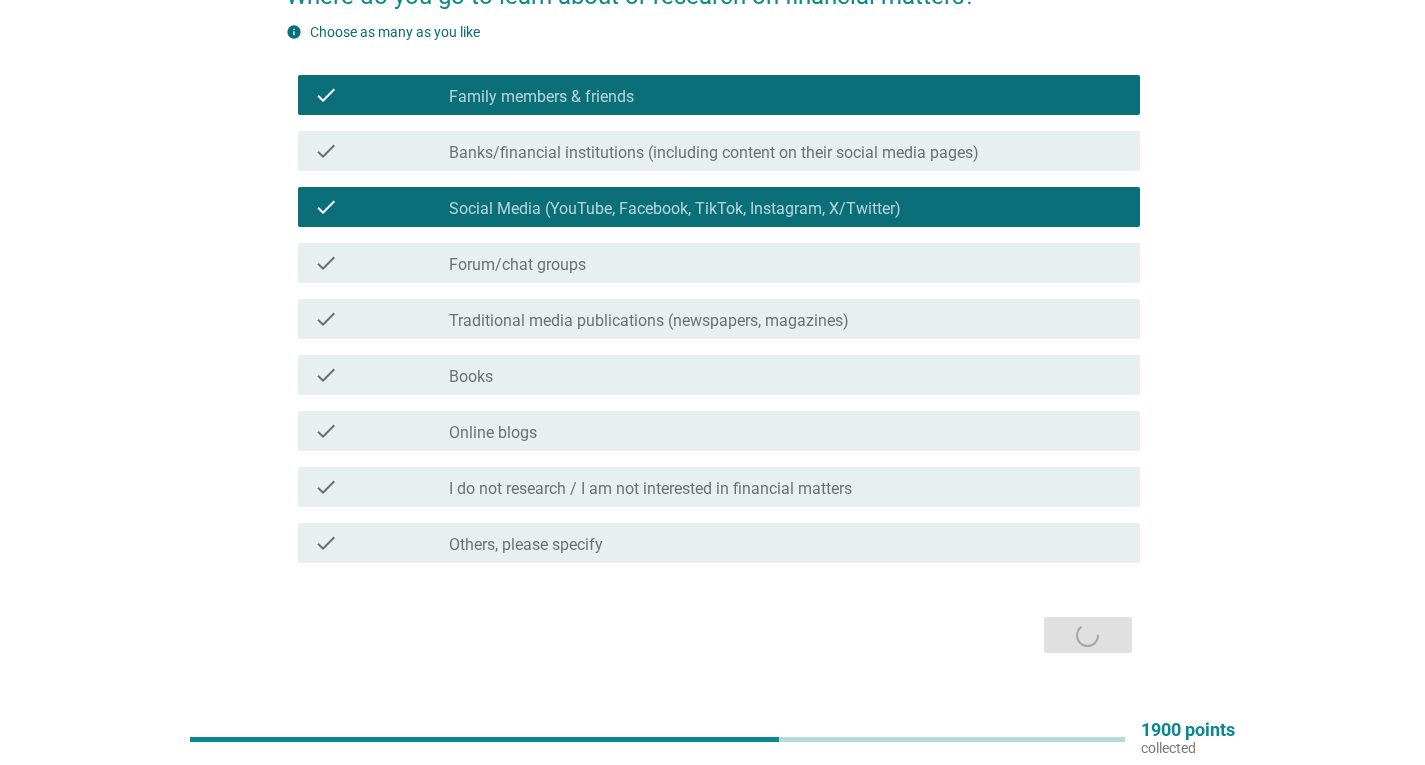scroll, scrollTop: 0, scrollLeft: 0, axis: both 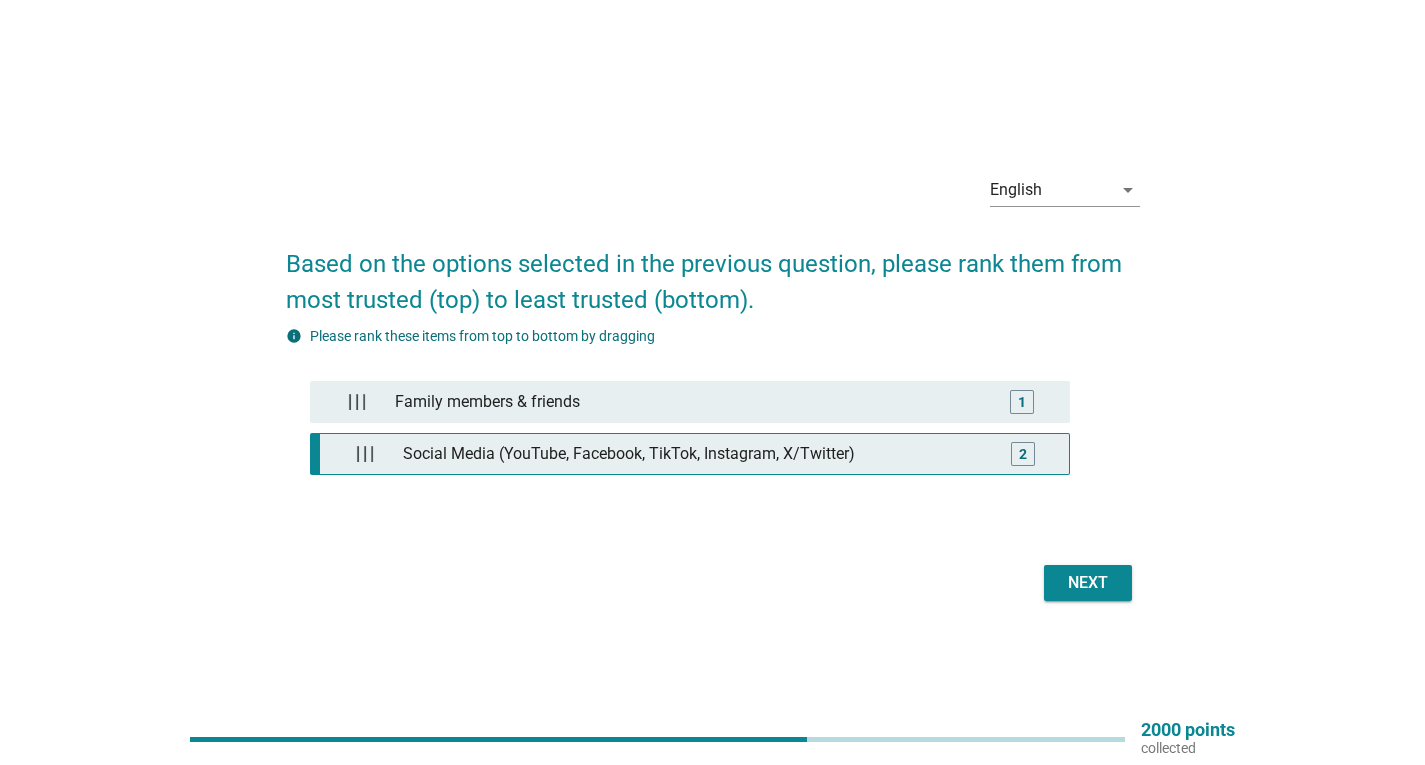 click on "Social Media (YouTube, Facebook, TikTok, Instagram, X/Twitter)" at bounding box center [693, 454] 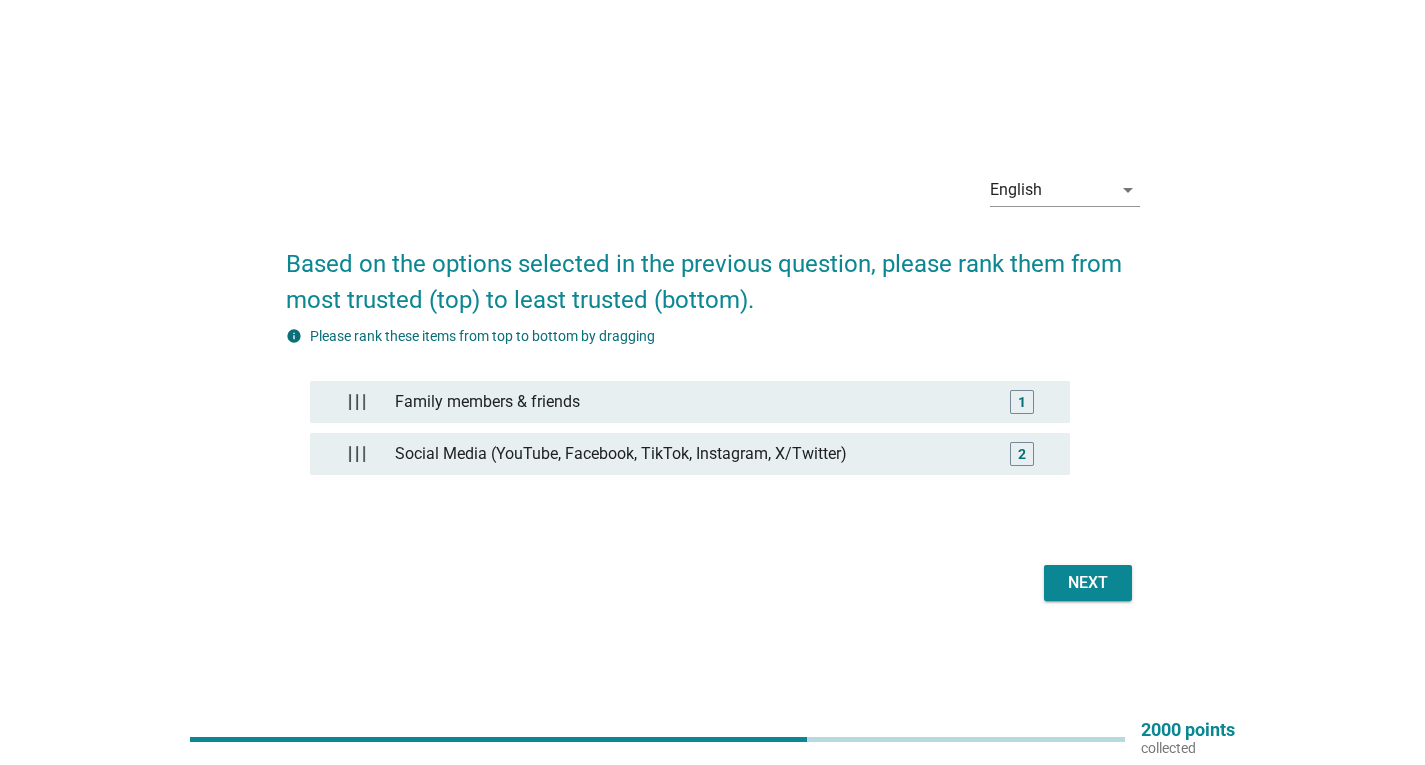 click on "Next" at bounding box center (1088, 583) 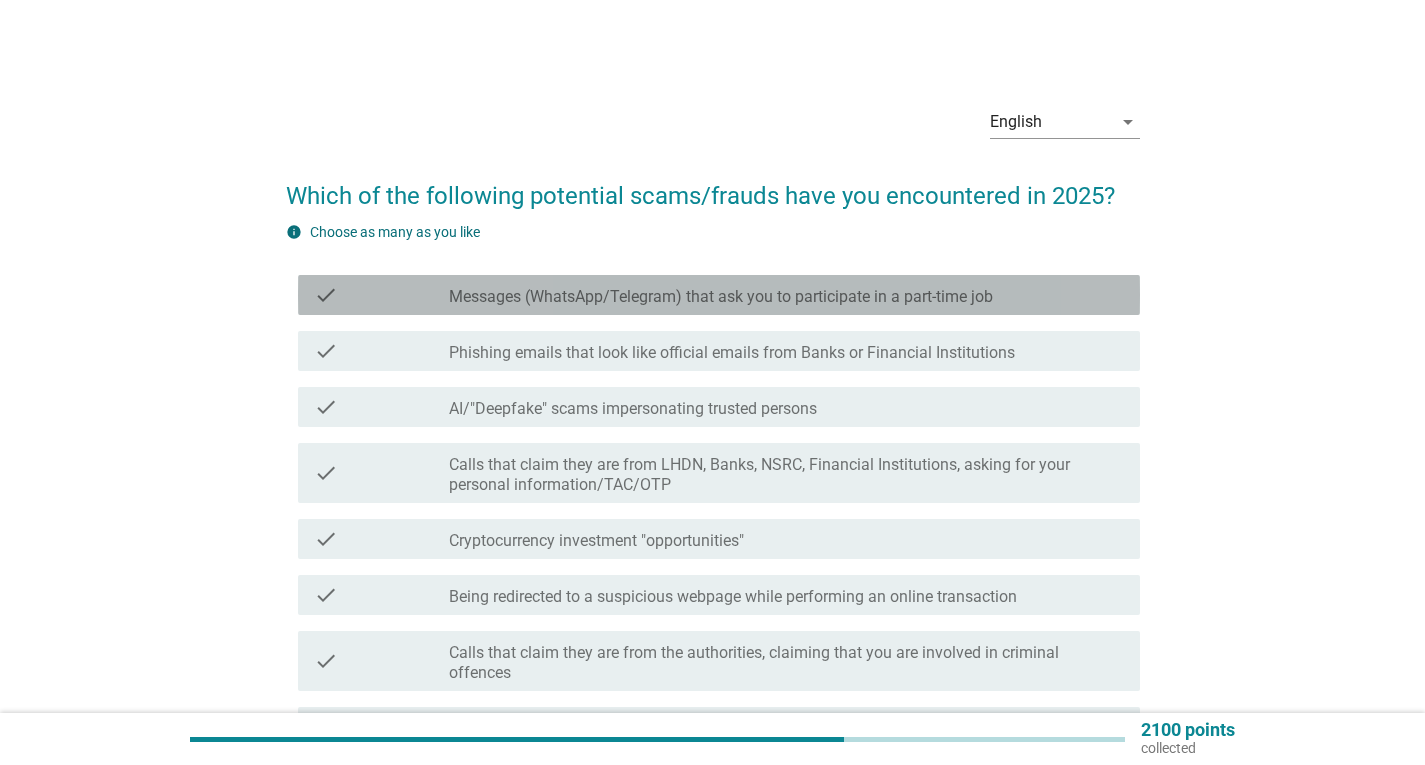 click on "Messages (WhatsApp/Telegram) that ask you to participate in a part-time job" at bounding box center [721, 297] 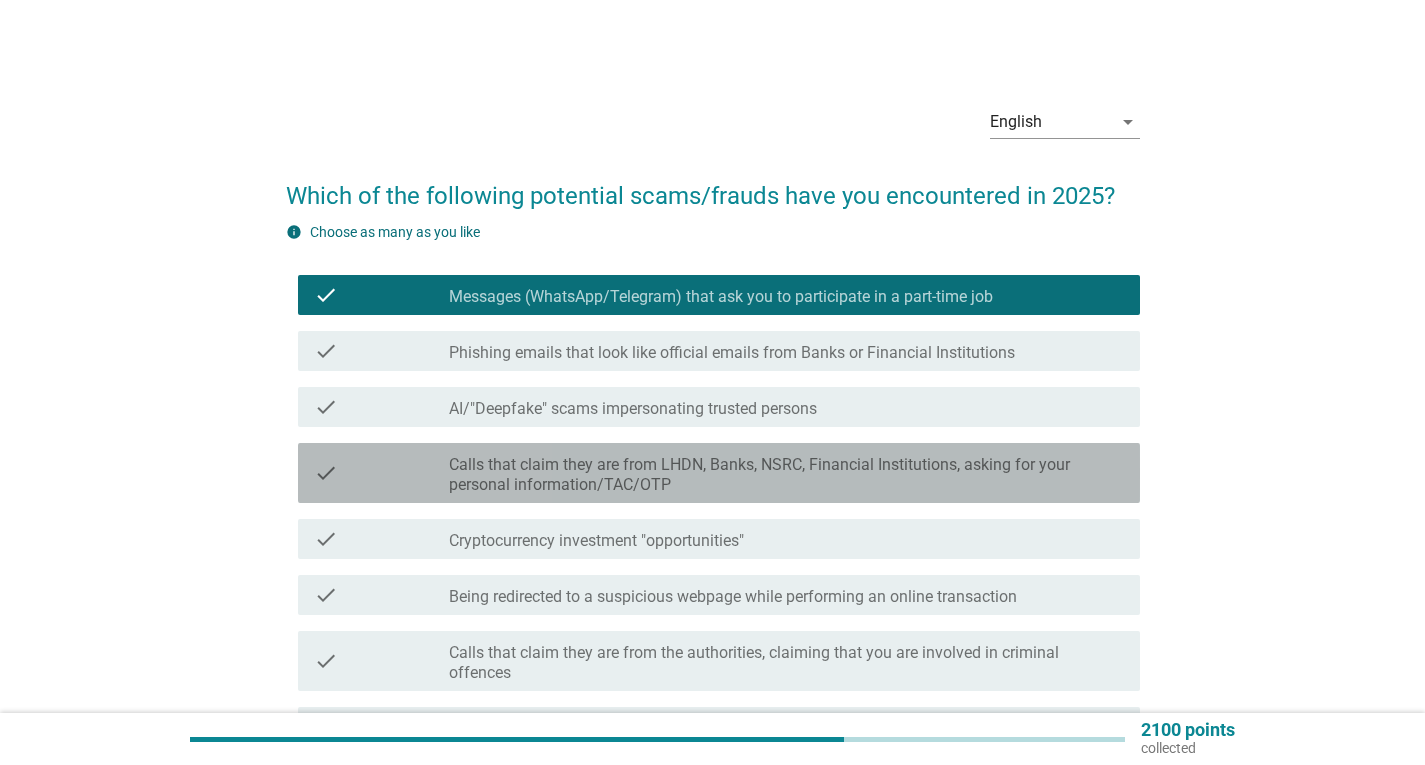 click on "Calls that claim they are from LHDN, Banks, NSRC, Financial Institutions, asking for your personal information/TAC/OTP" at bounding box center [786, 475] 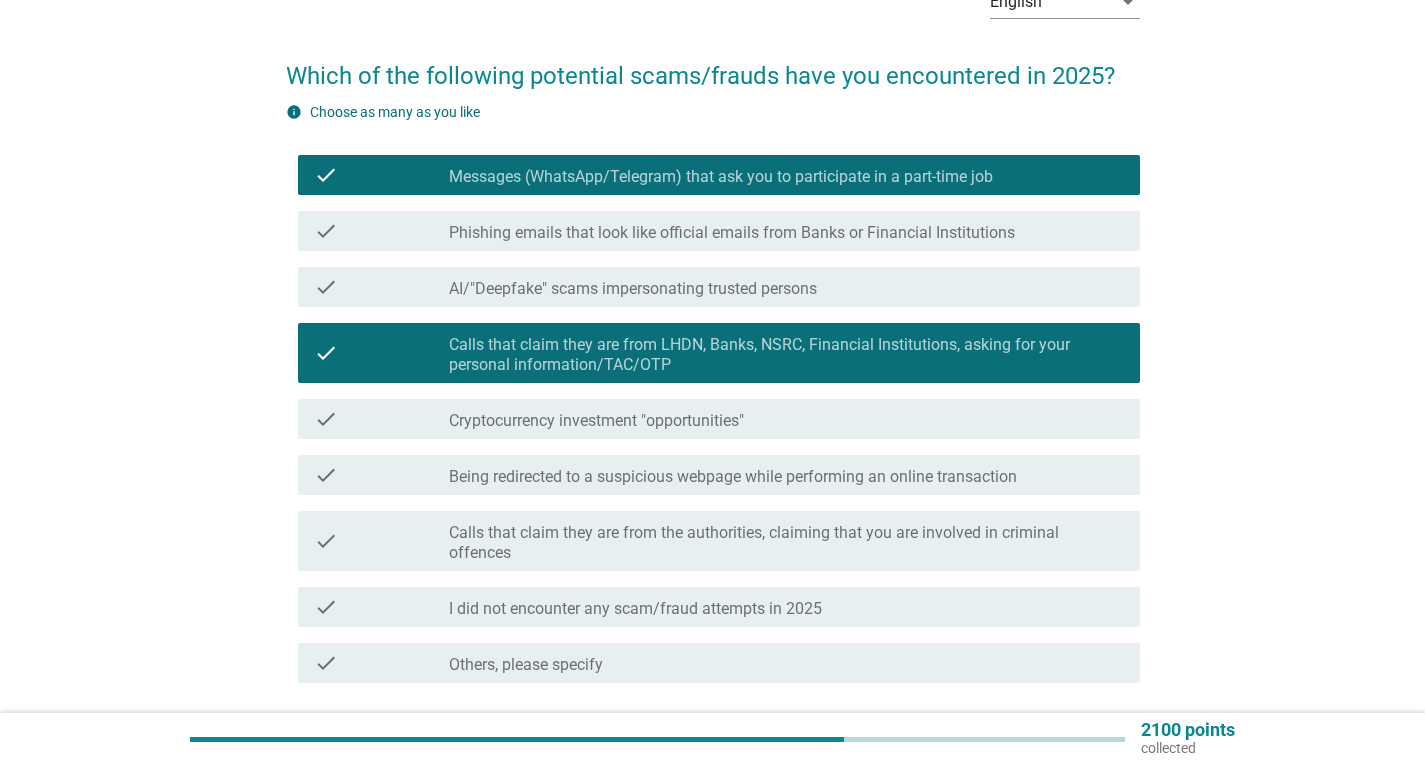 scroll, scrollTop: 276, scrollLeft: 0, axis: vertical 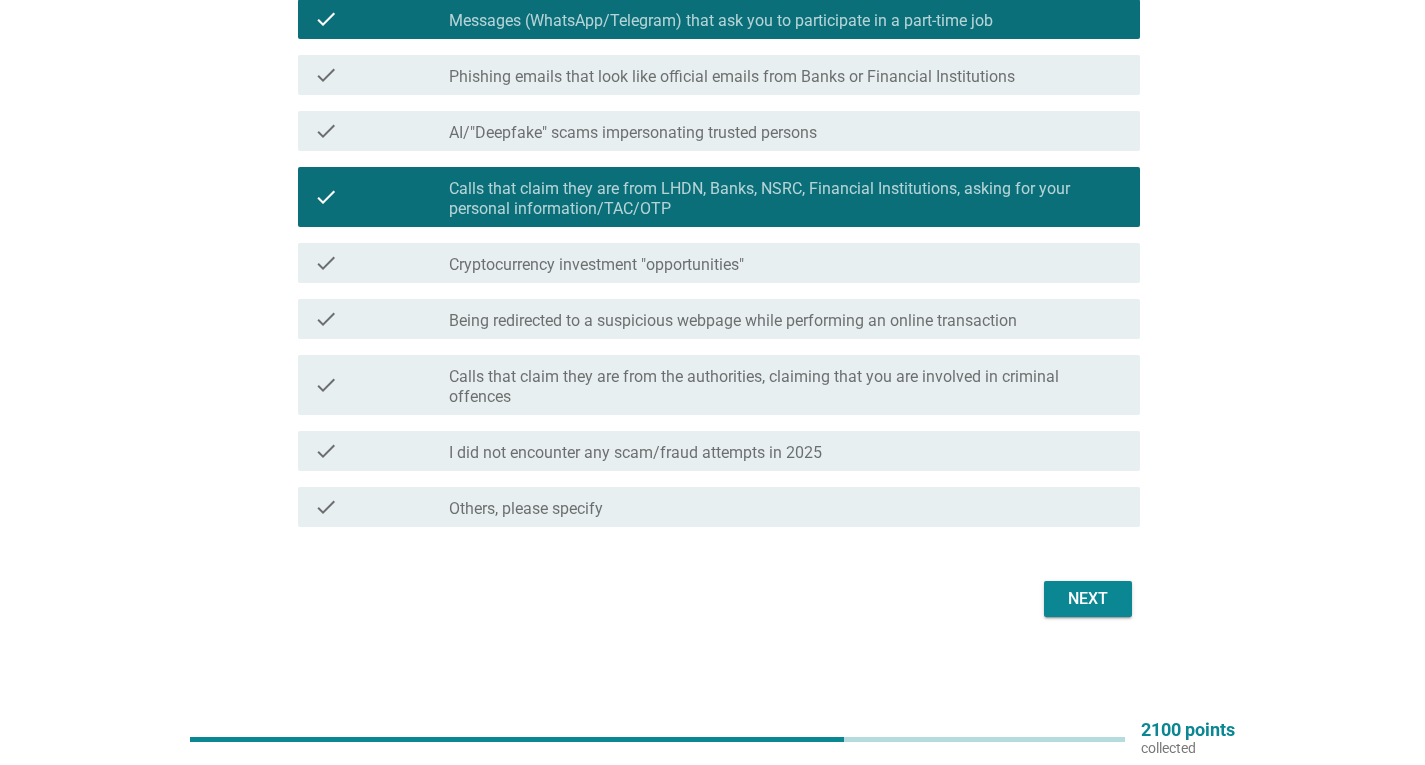 click on "Next" at bounding box center [1088, 599] 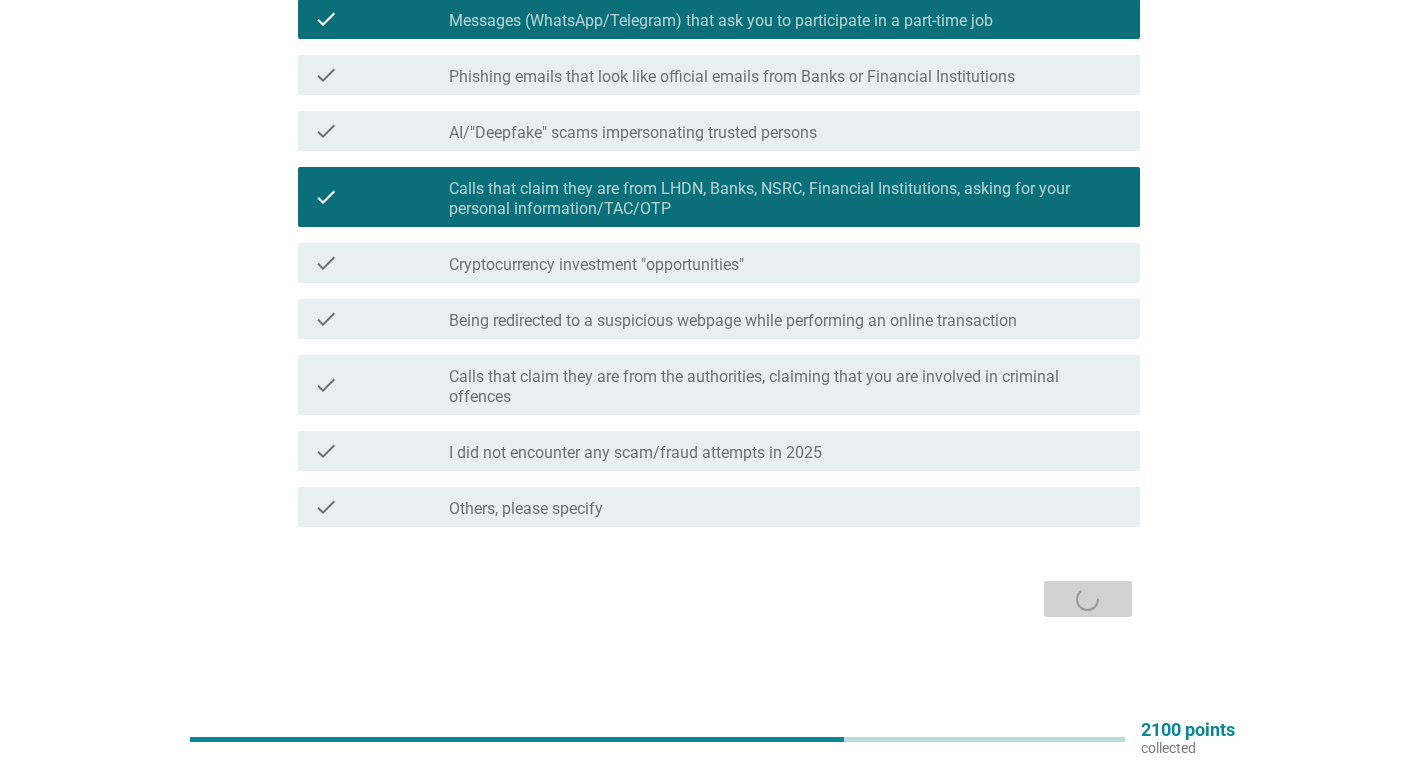 scroll, scrollTop: 0, scrollLeft: 0, axis: both 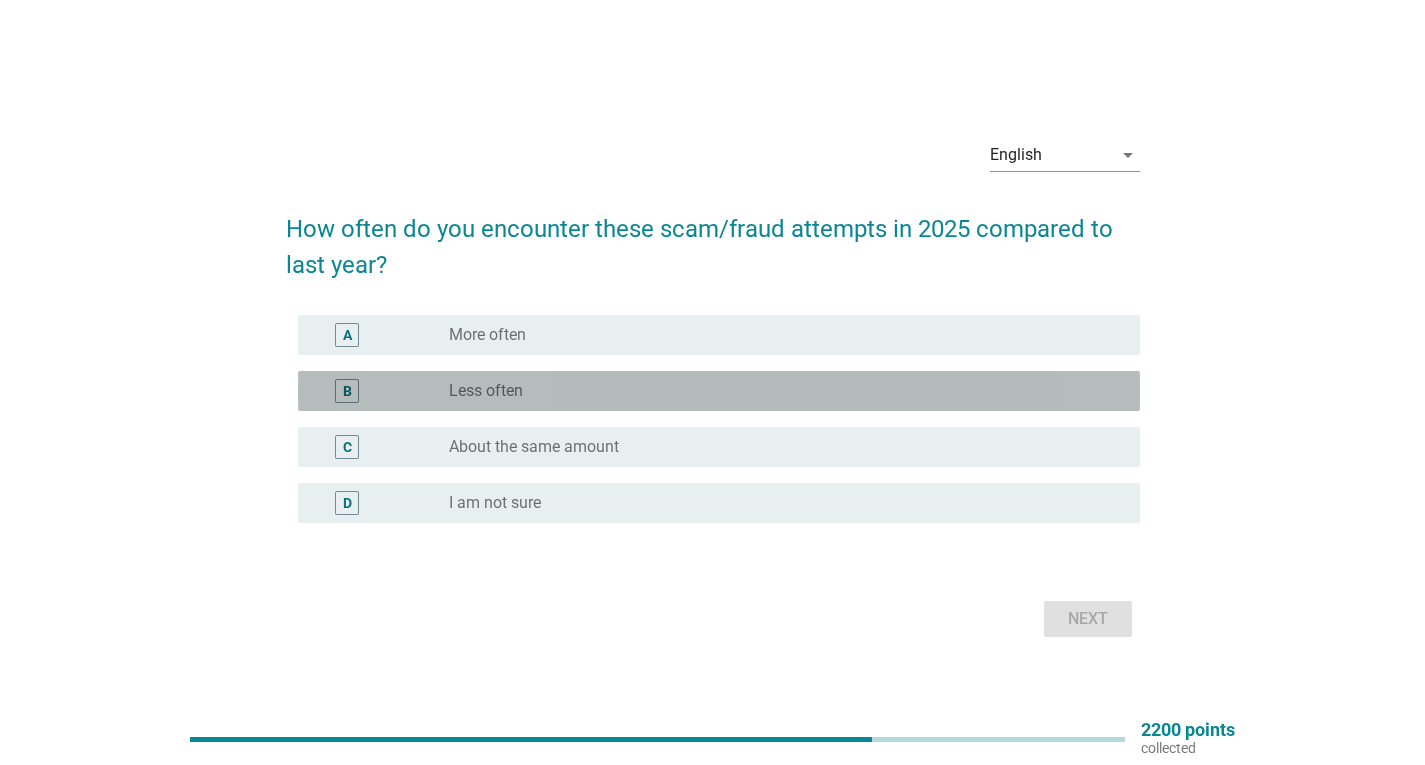 click on "Less often" at bounding box center [486, 391] 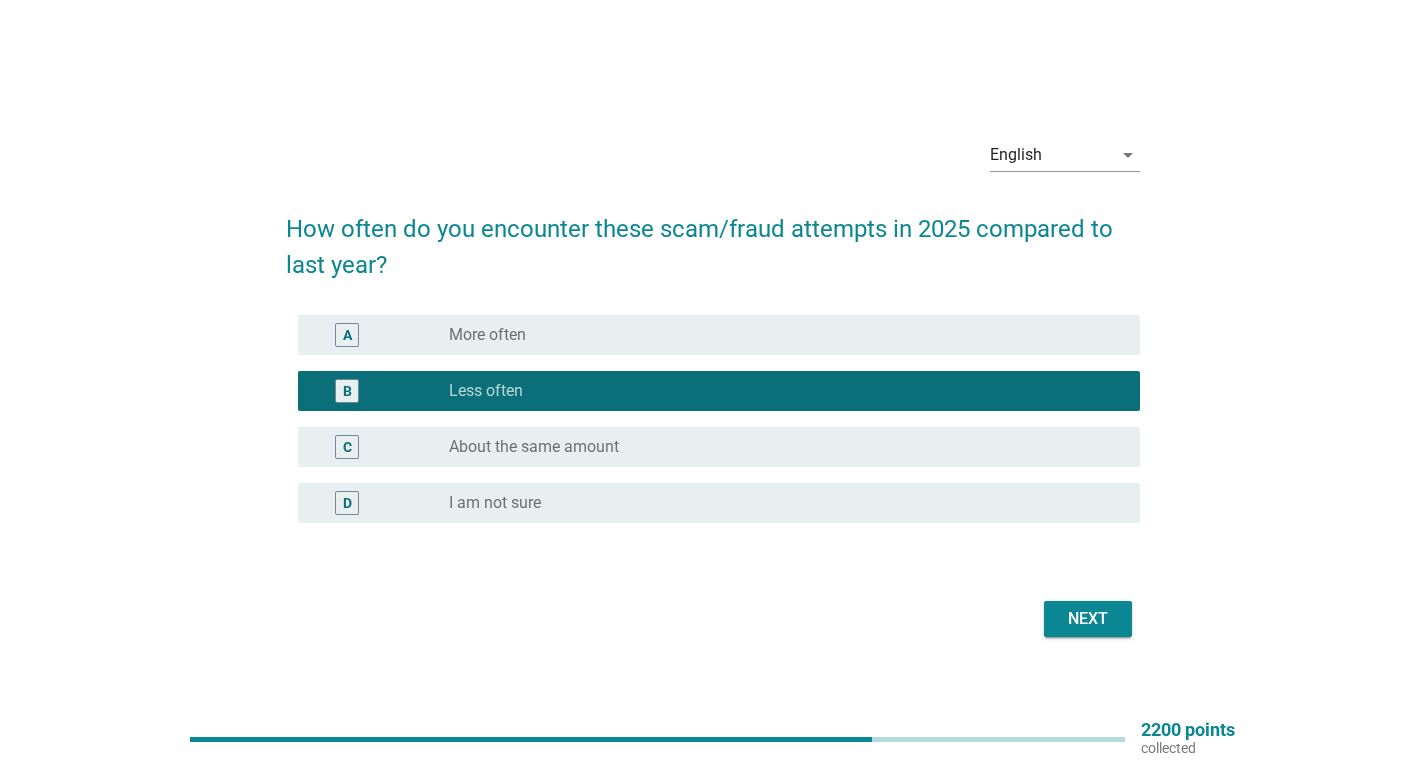 click on "More often" at bounding box center [487, 335] 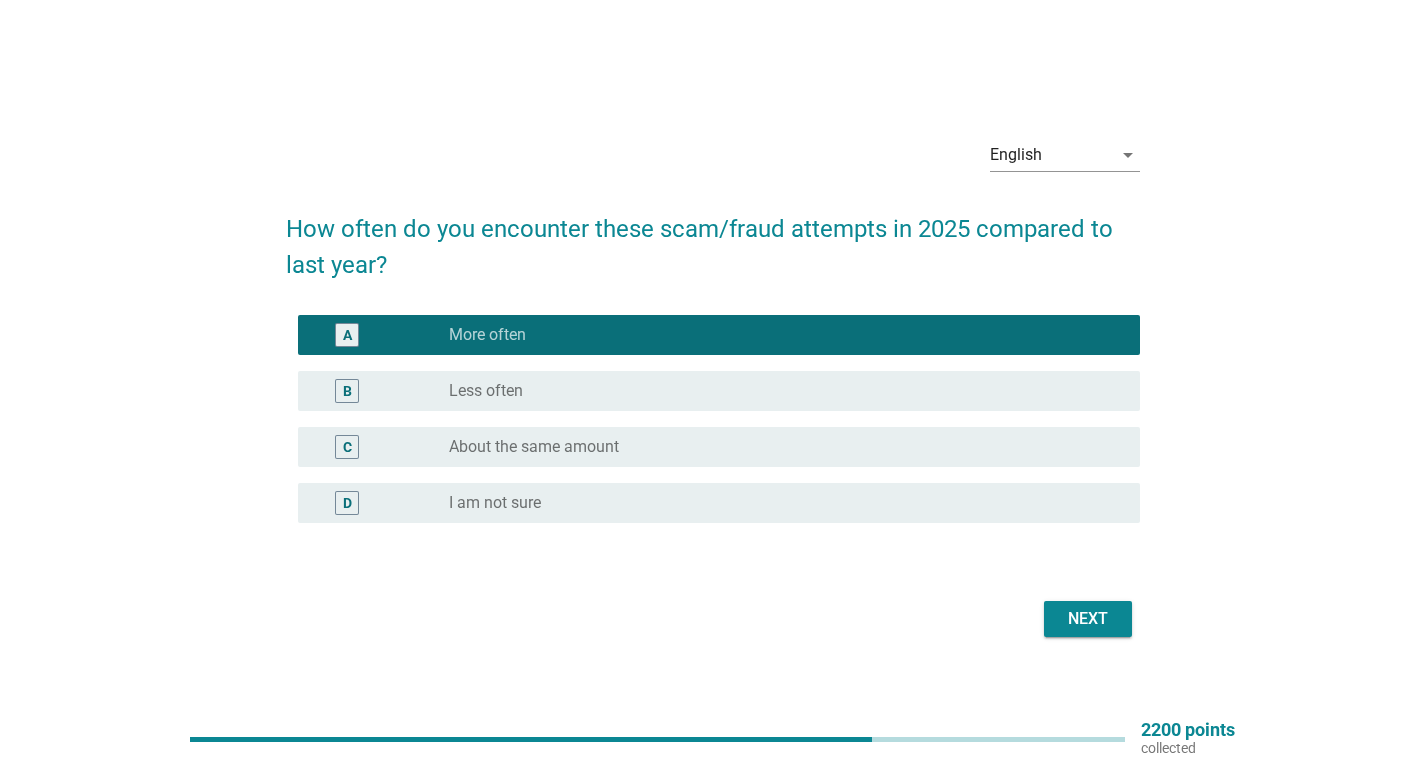 click on "radio_button_unchecked Less often" at bounding box center (778, 391) 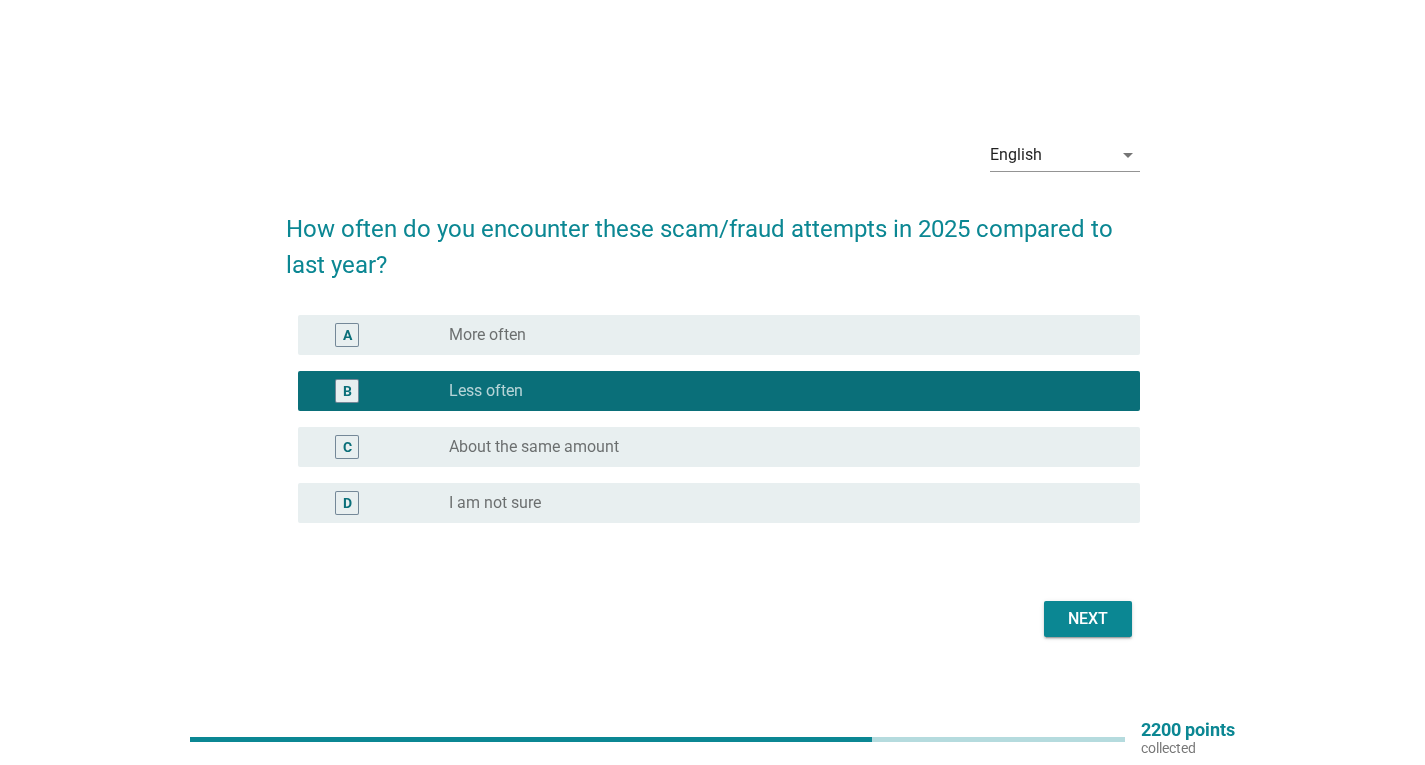 click on "More often" at bounding box center (487, 335) 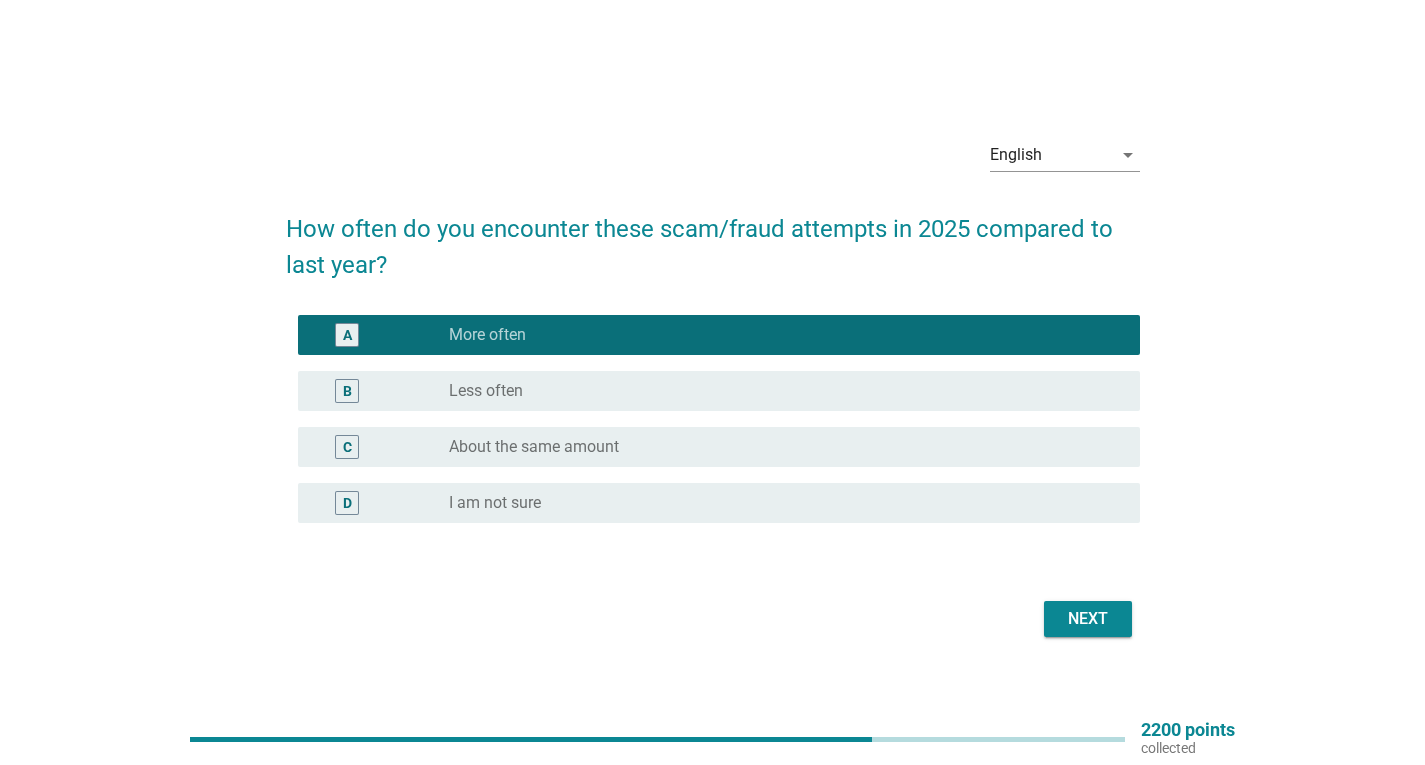 click on "Next" at bounding box center (1088, 619) 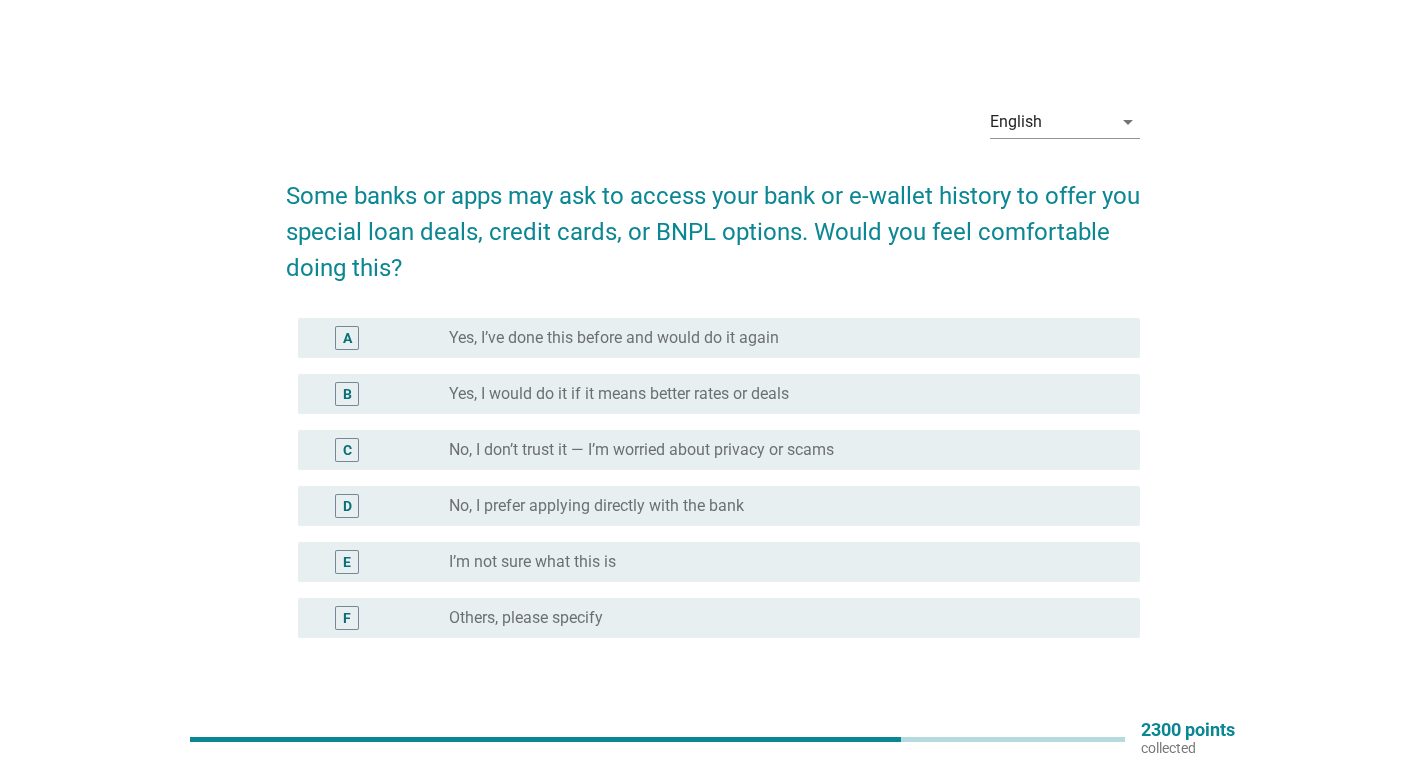 click on "Yes, I’ve done this before and would do it again" at bounding box center [614, 338] 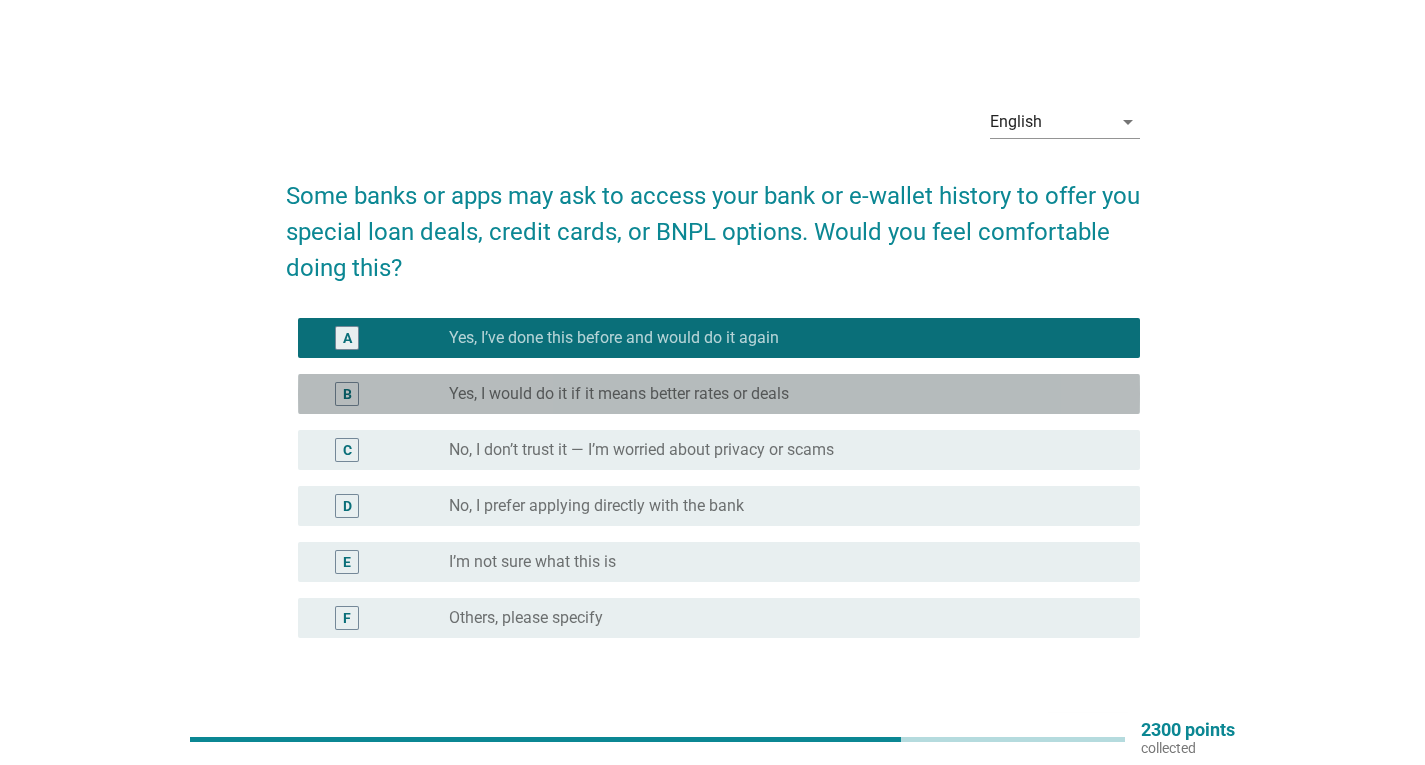 click on "Yes, I would do it if it means better rates or deals" at bounding box center [619, 394] 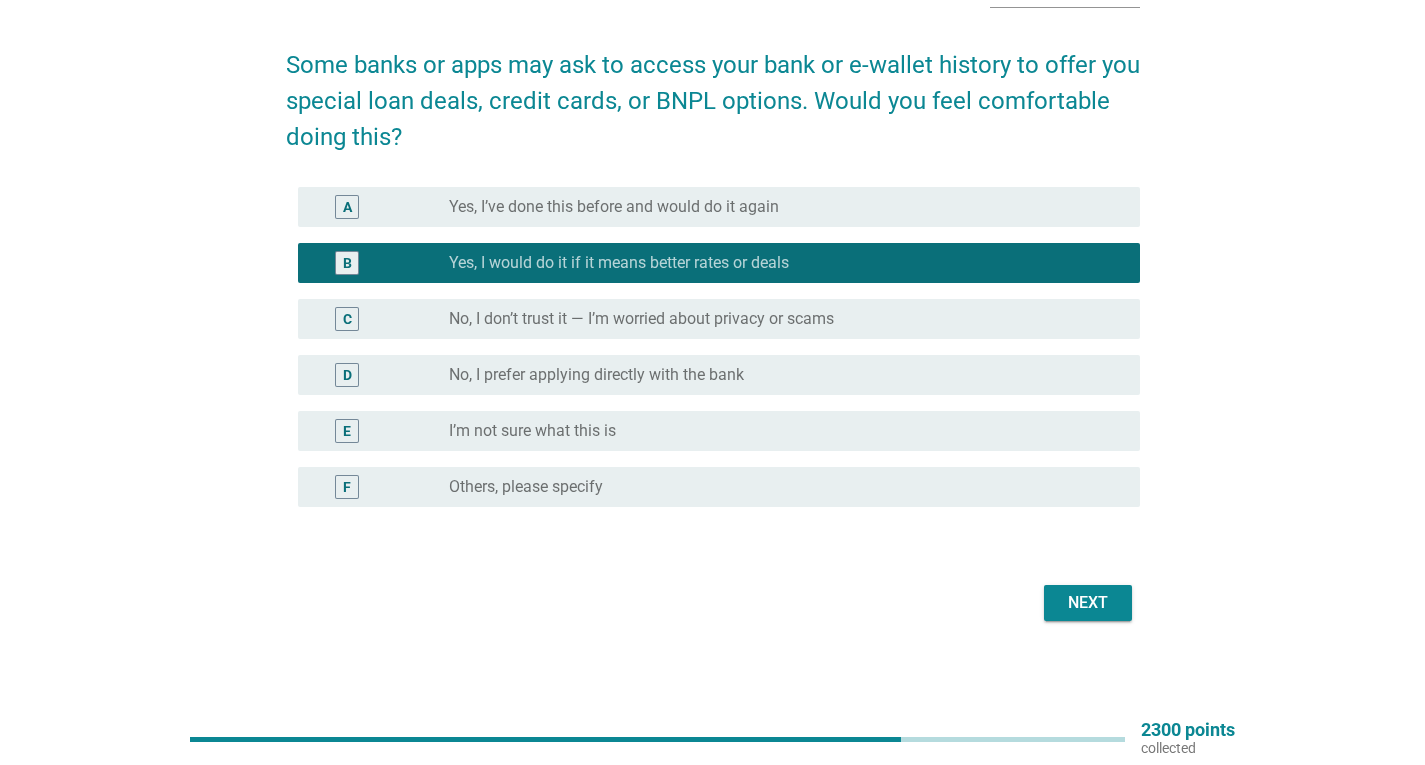 scroll, scrollTop: 135, scrollLeft: 0, axis: vertical 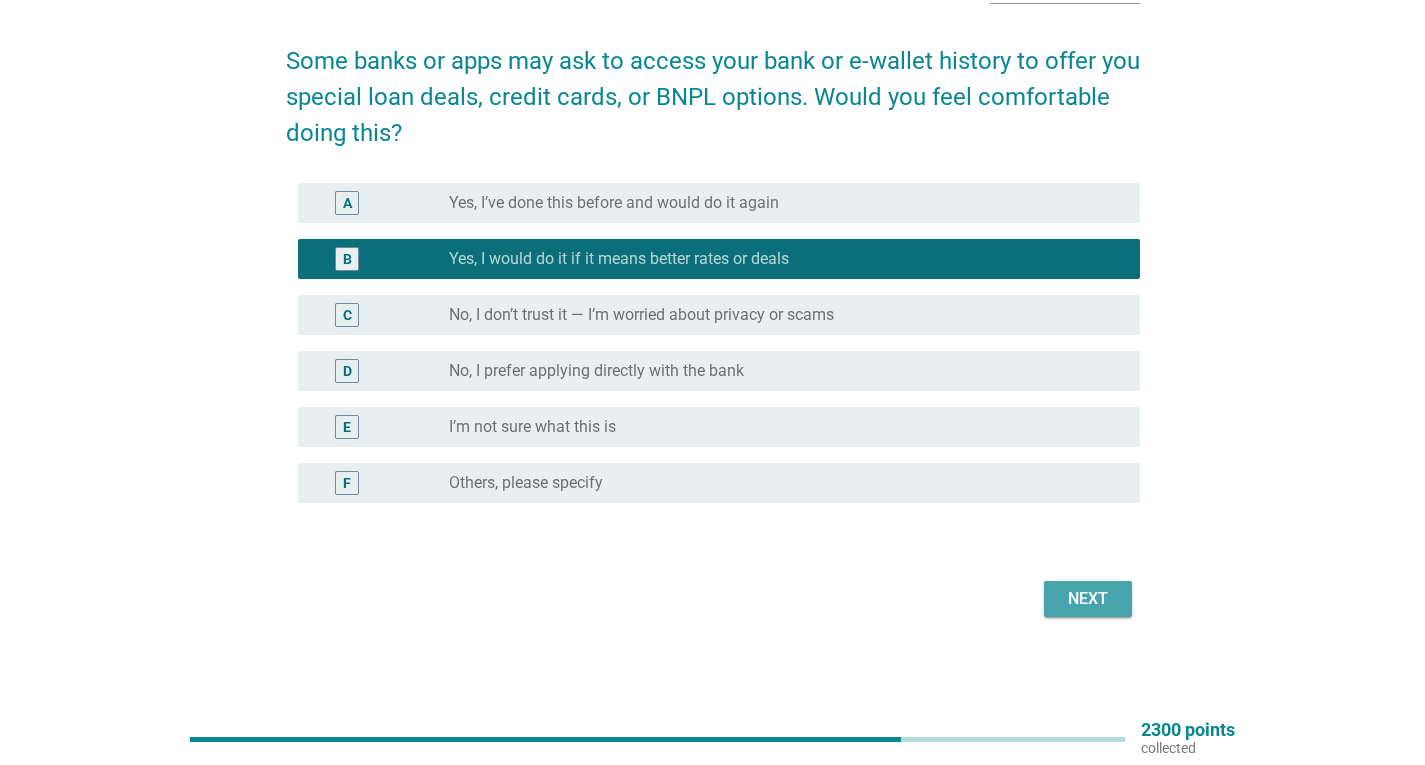 click on "Next" at bounding box center (1088, 599) 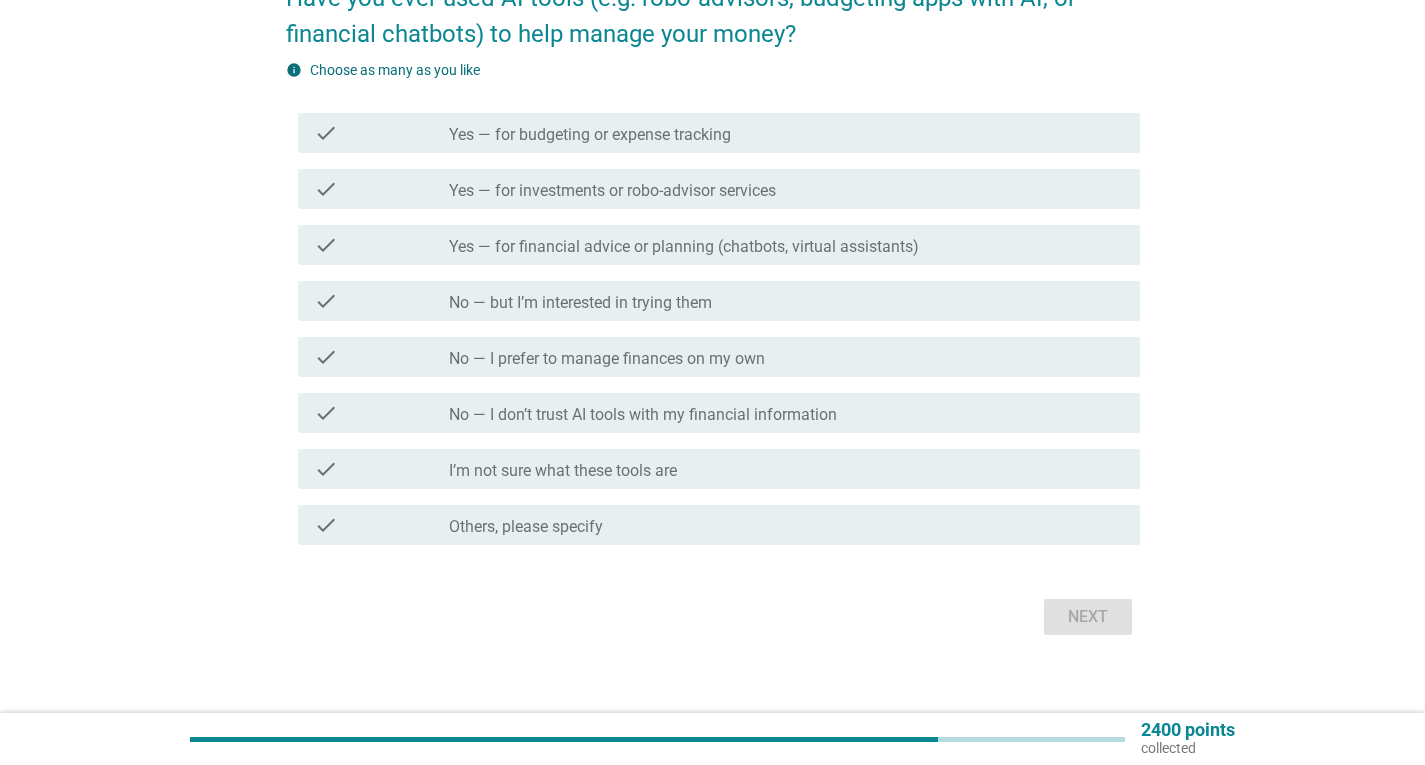 scroll, scrollTop: 200, scrollLeft: 0, axis: vertical 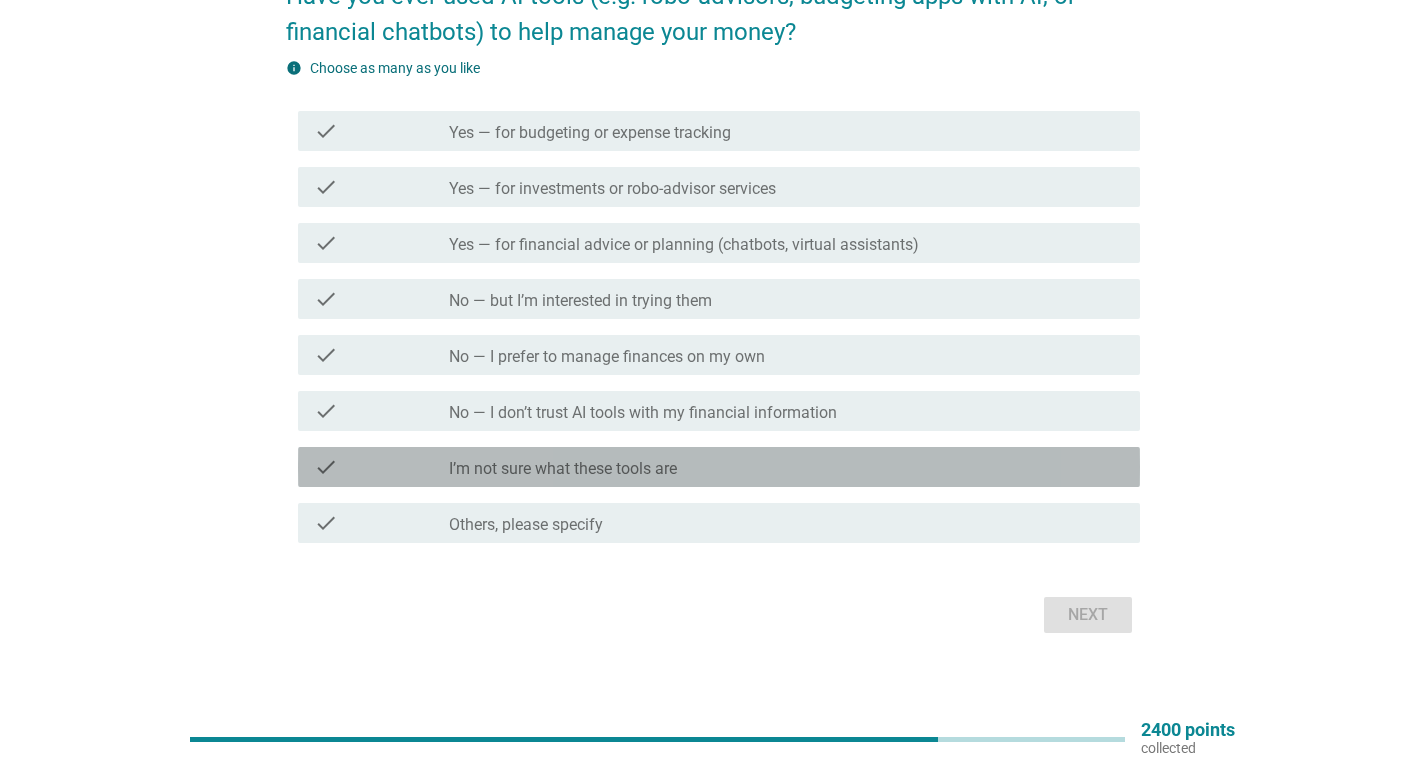 click on "I’m not sure what these tools are" at bounding box center (563, 469) 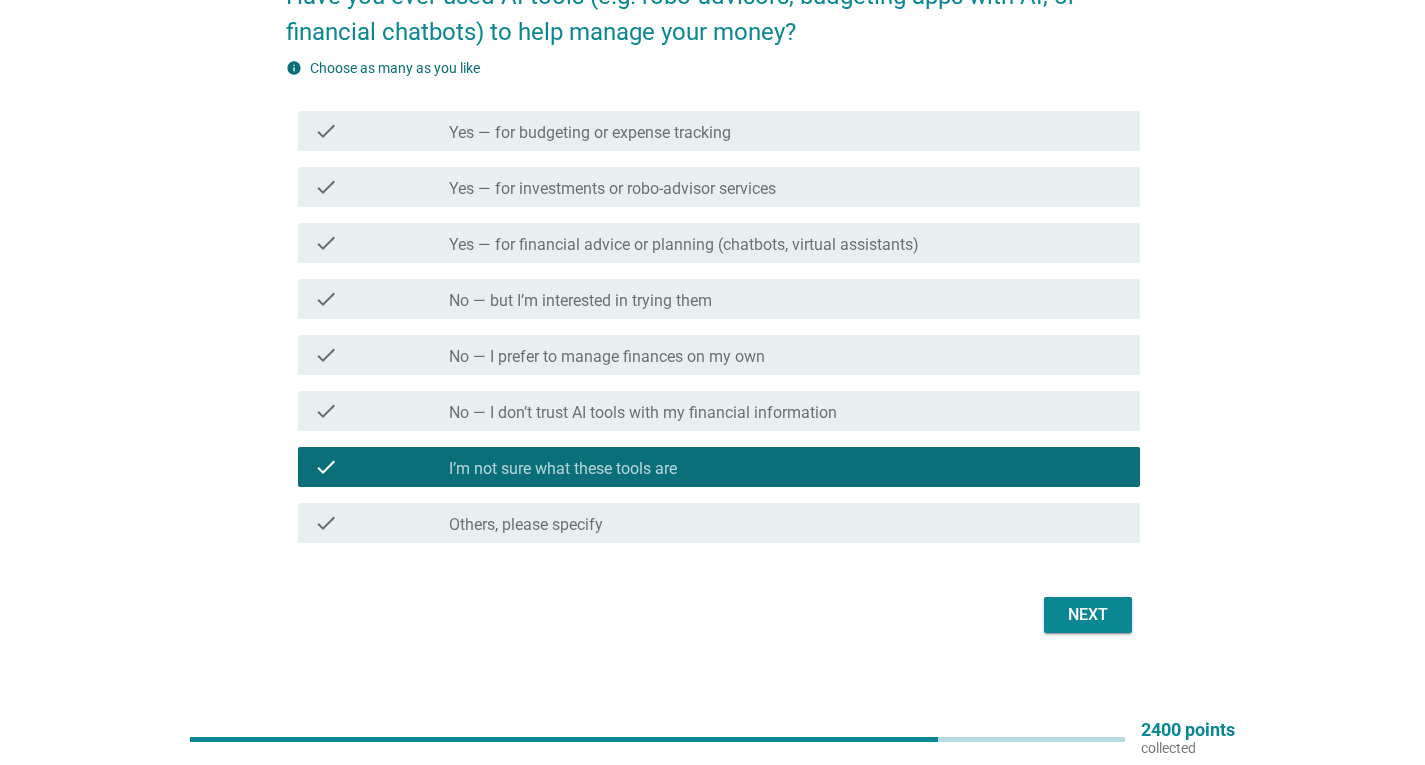 click on "Next" at bounding box center (1088, 615) 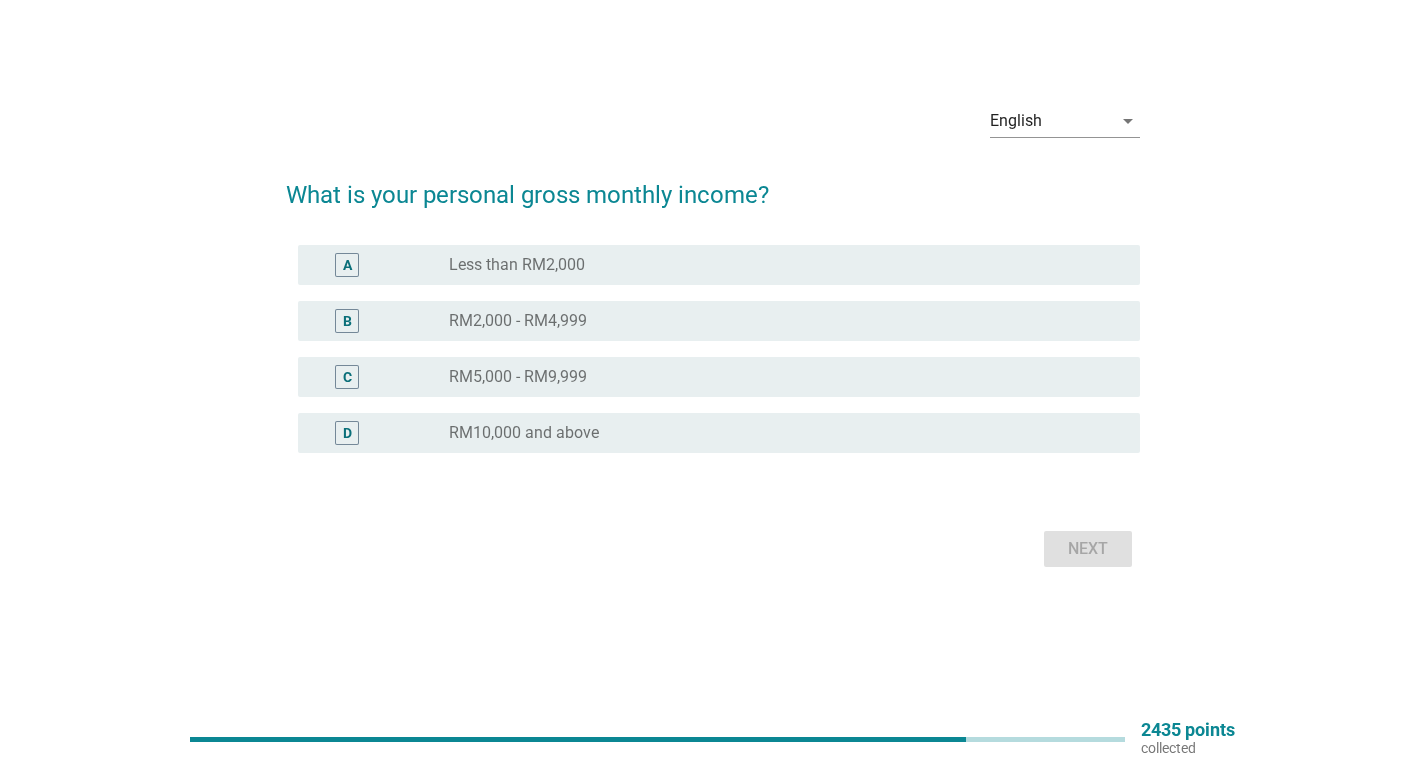 scroll, scrollTop: 0, scrollLeft: 0, axis: both 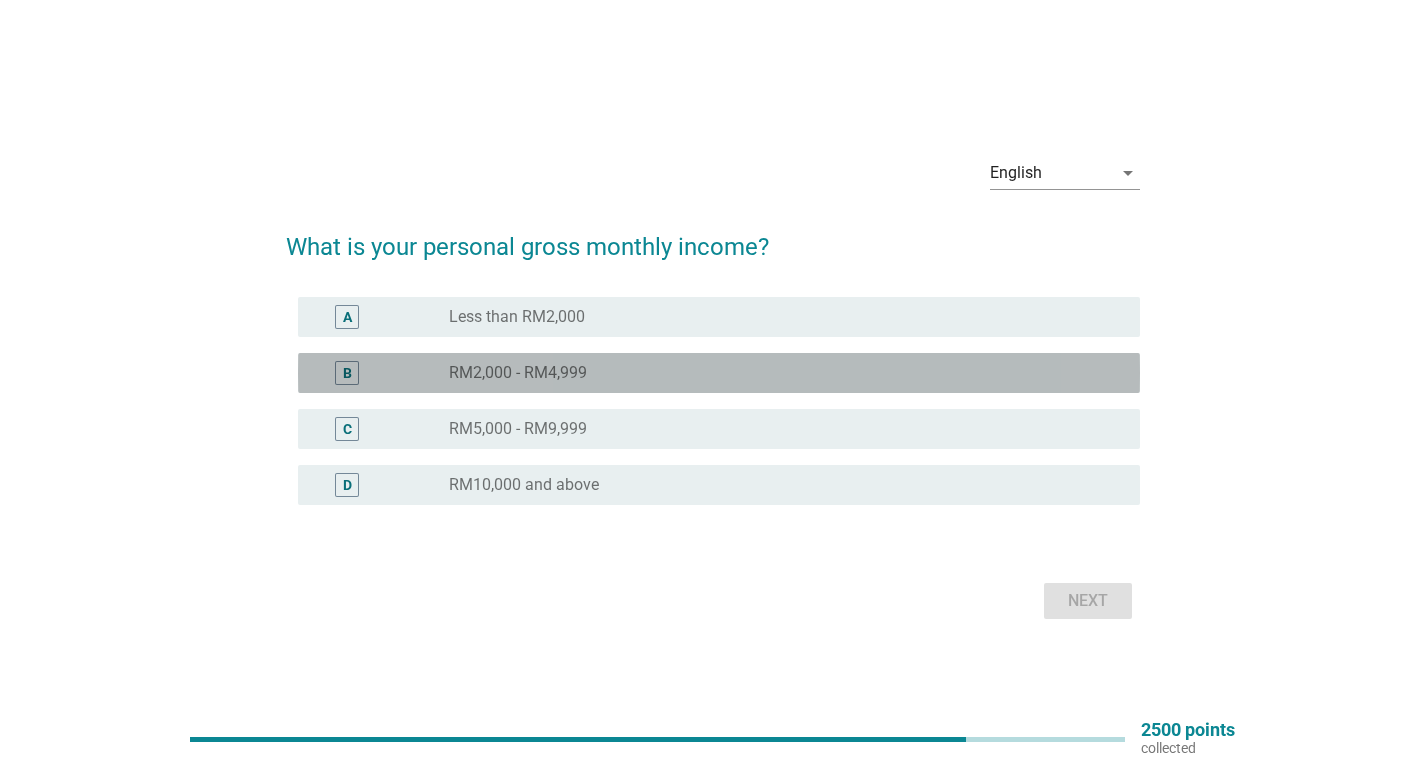 click on "RM2,000 - RM4,999" at bounding box center [518, 373] 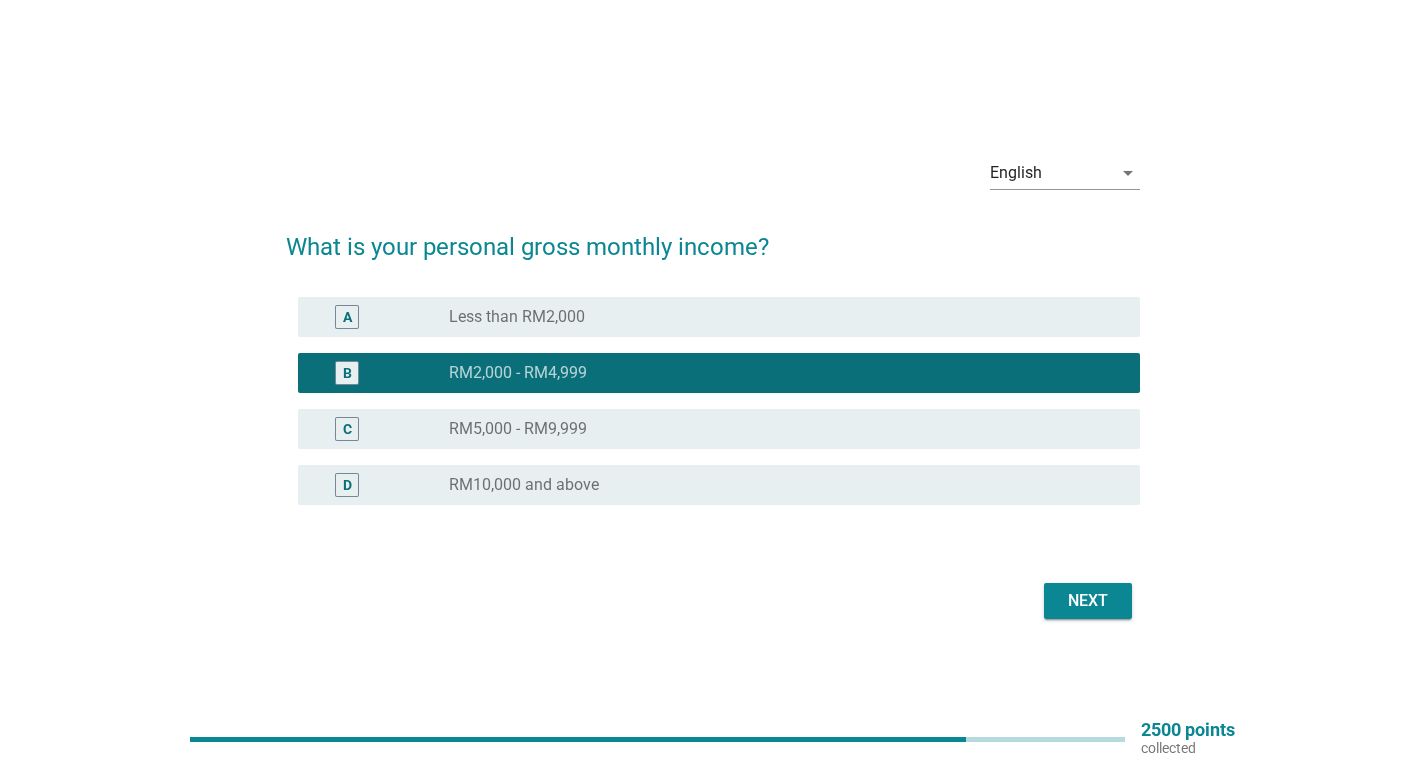 click on "Next" at bounding box center [1088, 601] 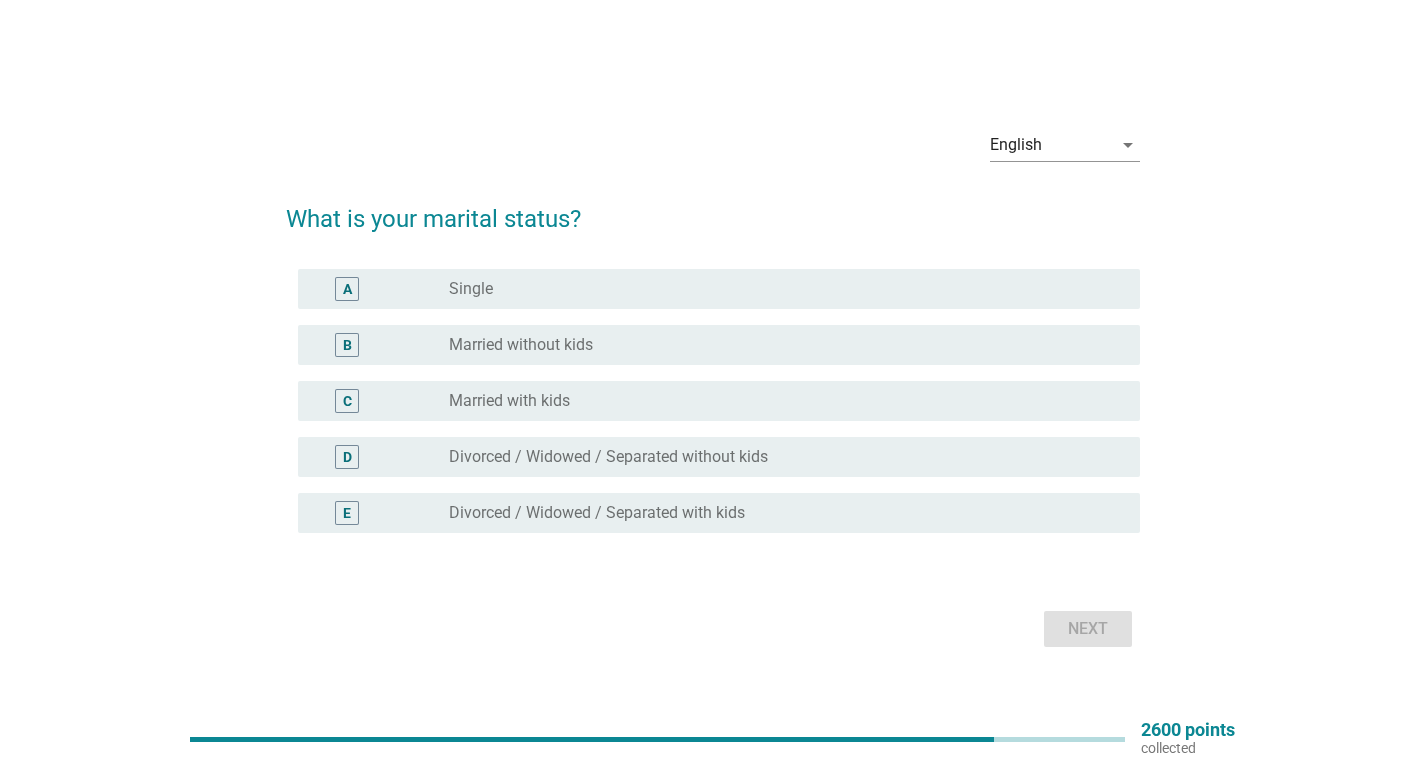 click on "Married with kids" at bounding box center [509, 401] 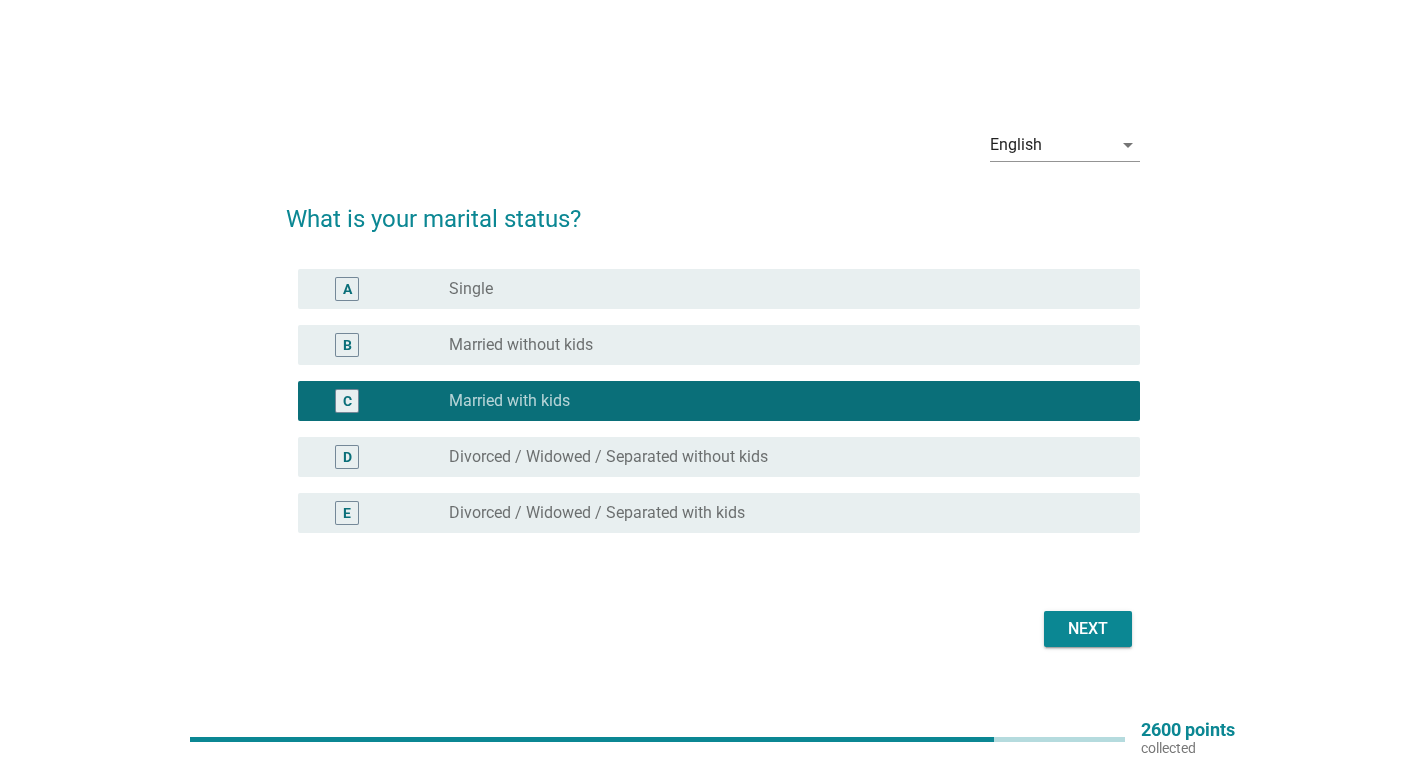 click on "Next" at bounding box center (1088, 629) 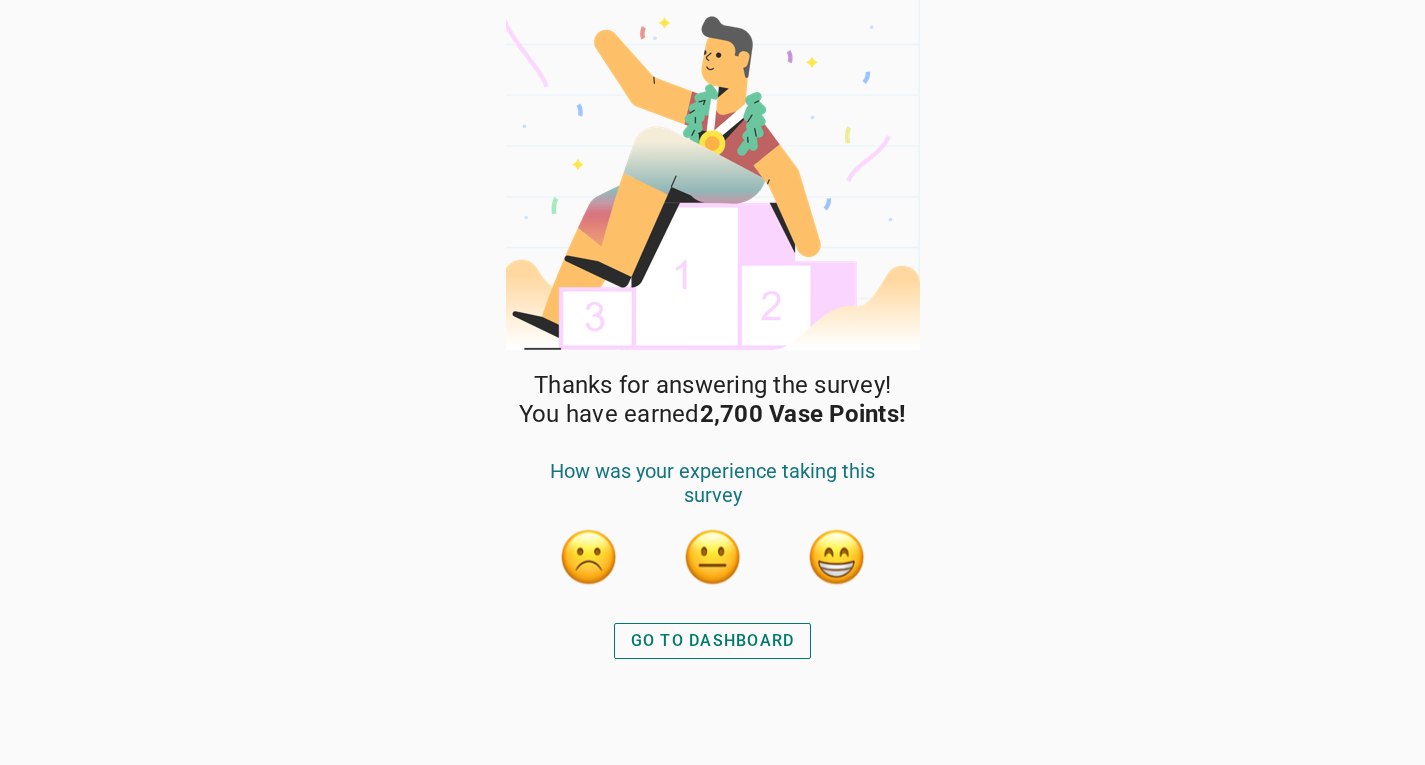 click at bounding box center [837, 557] 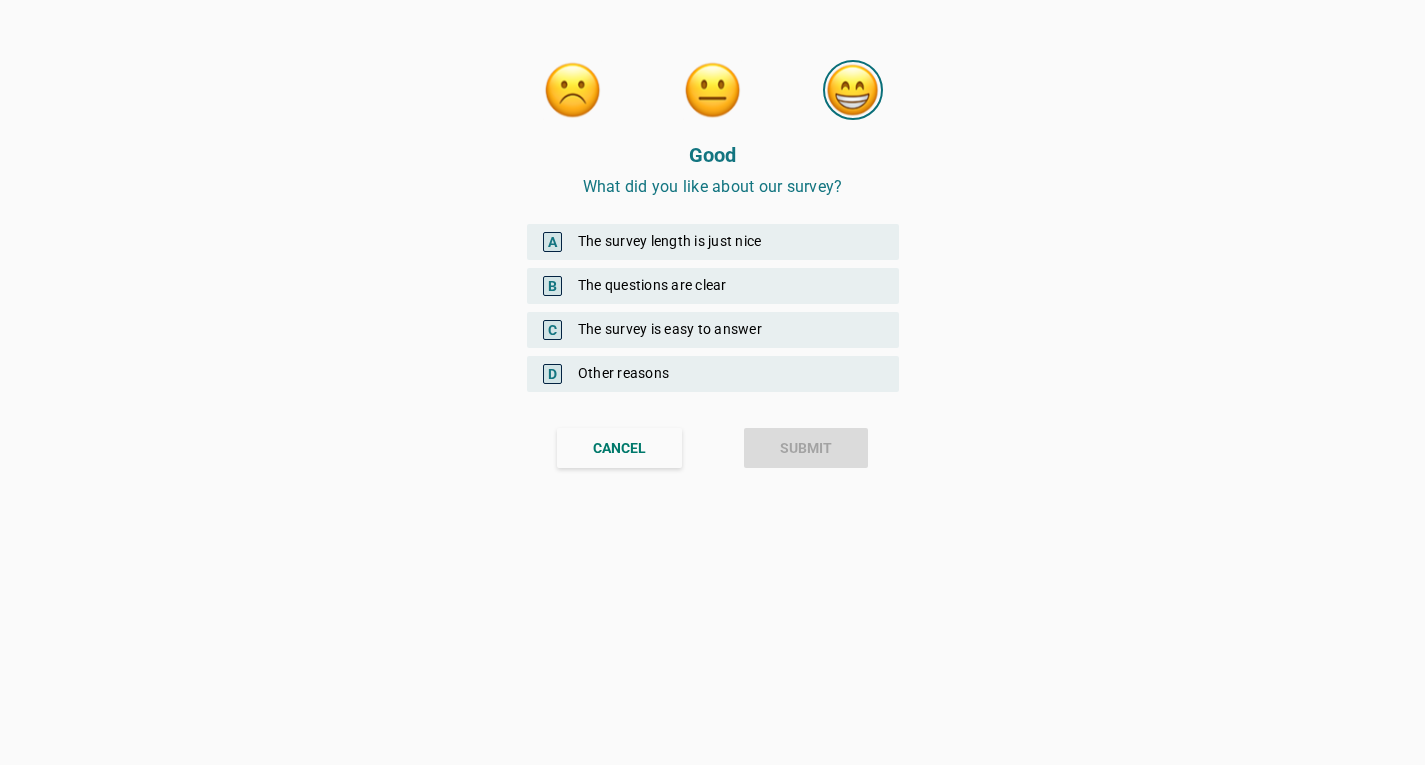 click on "A
The survey length is just nice" at bounding box center [713, 242] 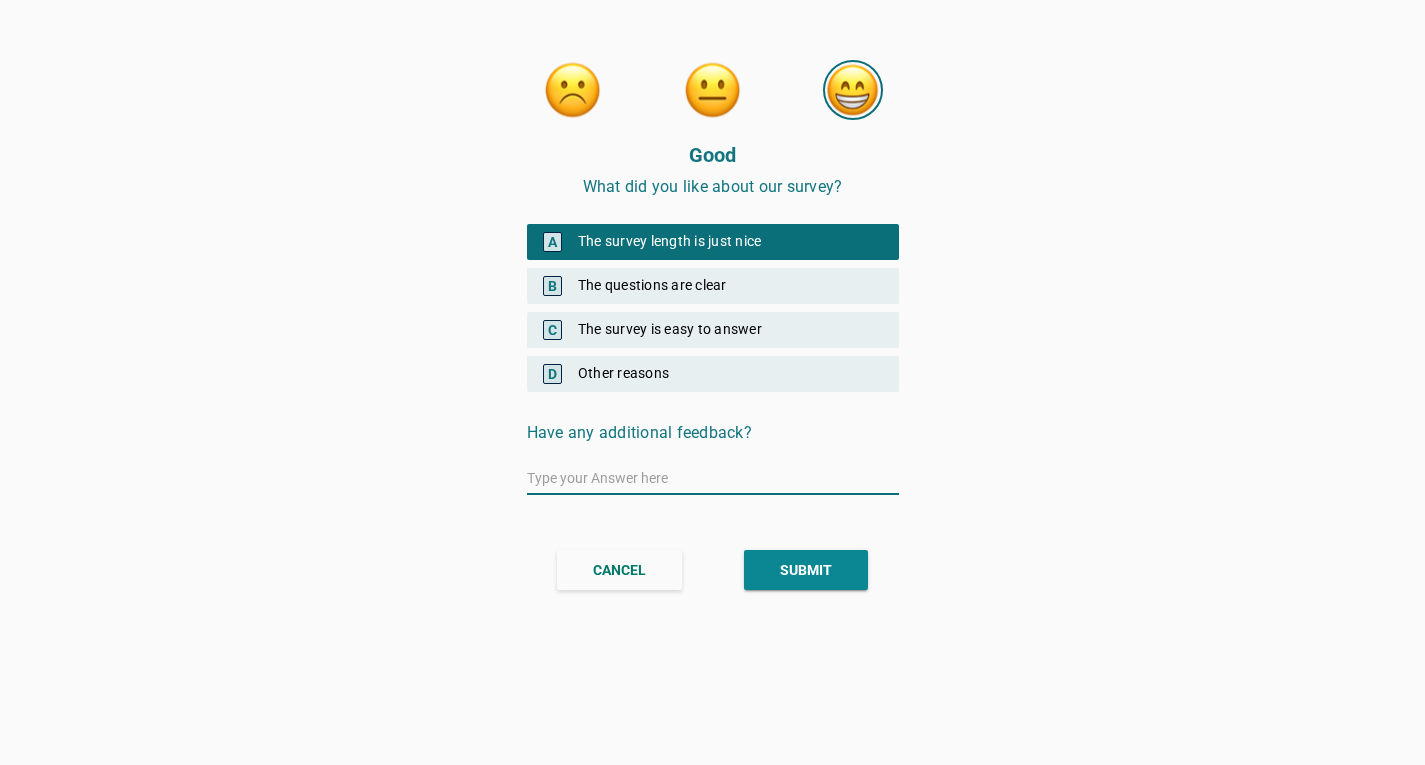 click on "SUBMIT" at bounding box center (806, 570) 